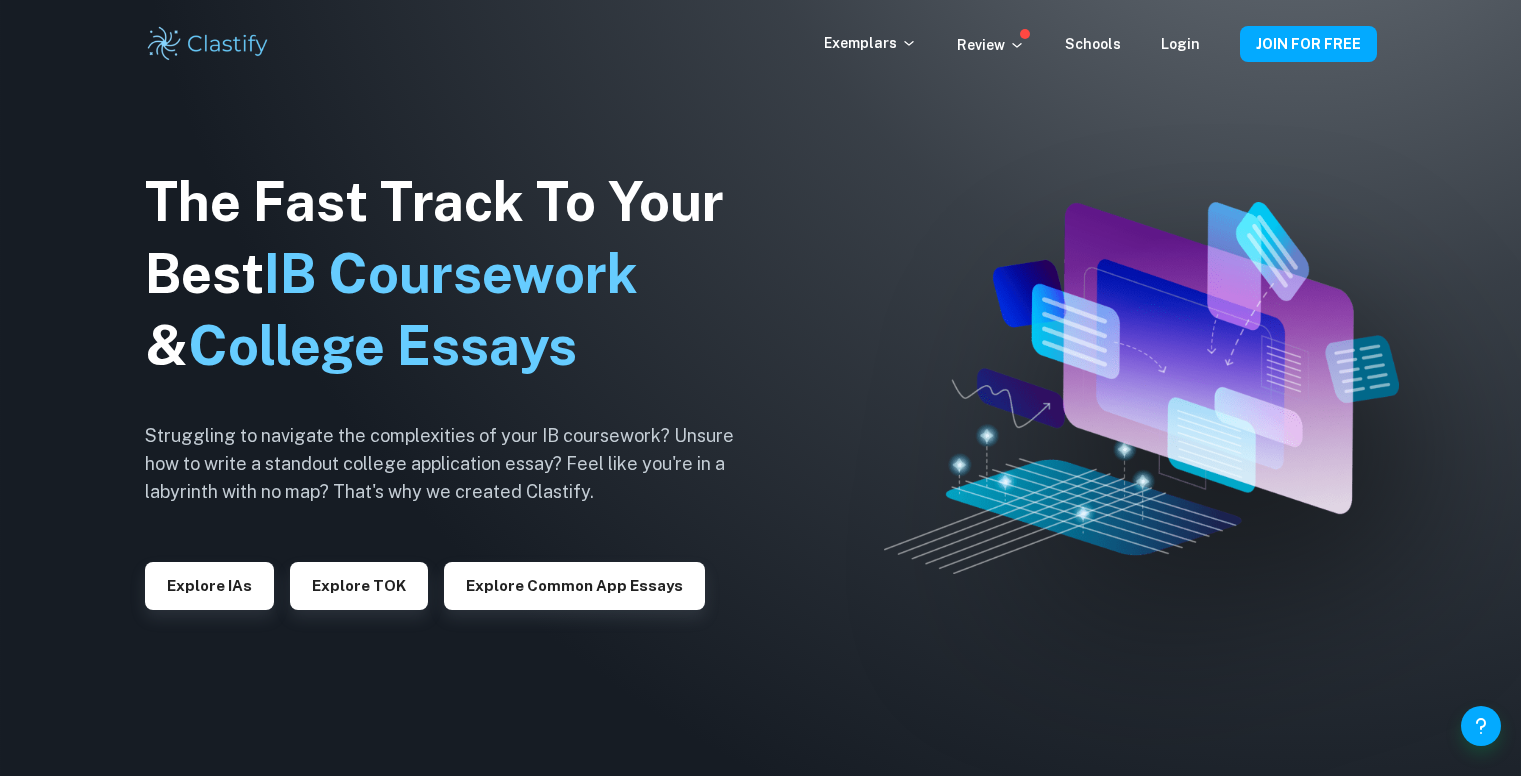 scroll, scrollTop: 0, scrollLeft: 0, axis: both 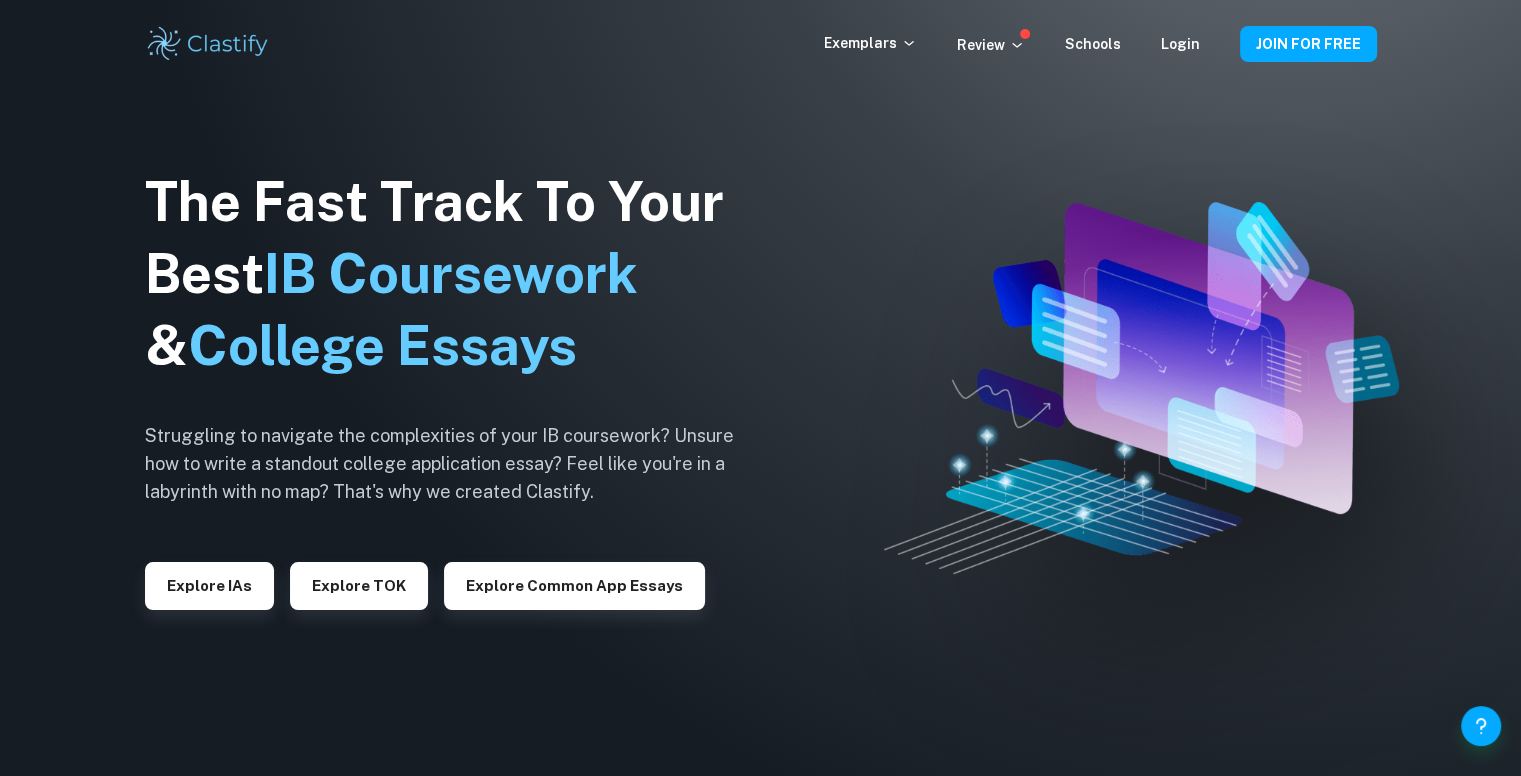 click on "Explore IAs" at bounding box center (209, 586) 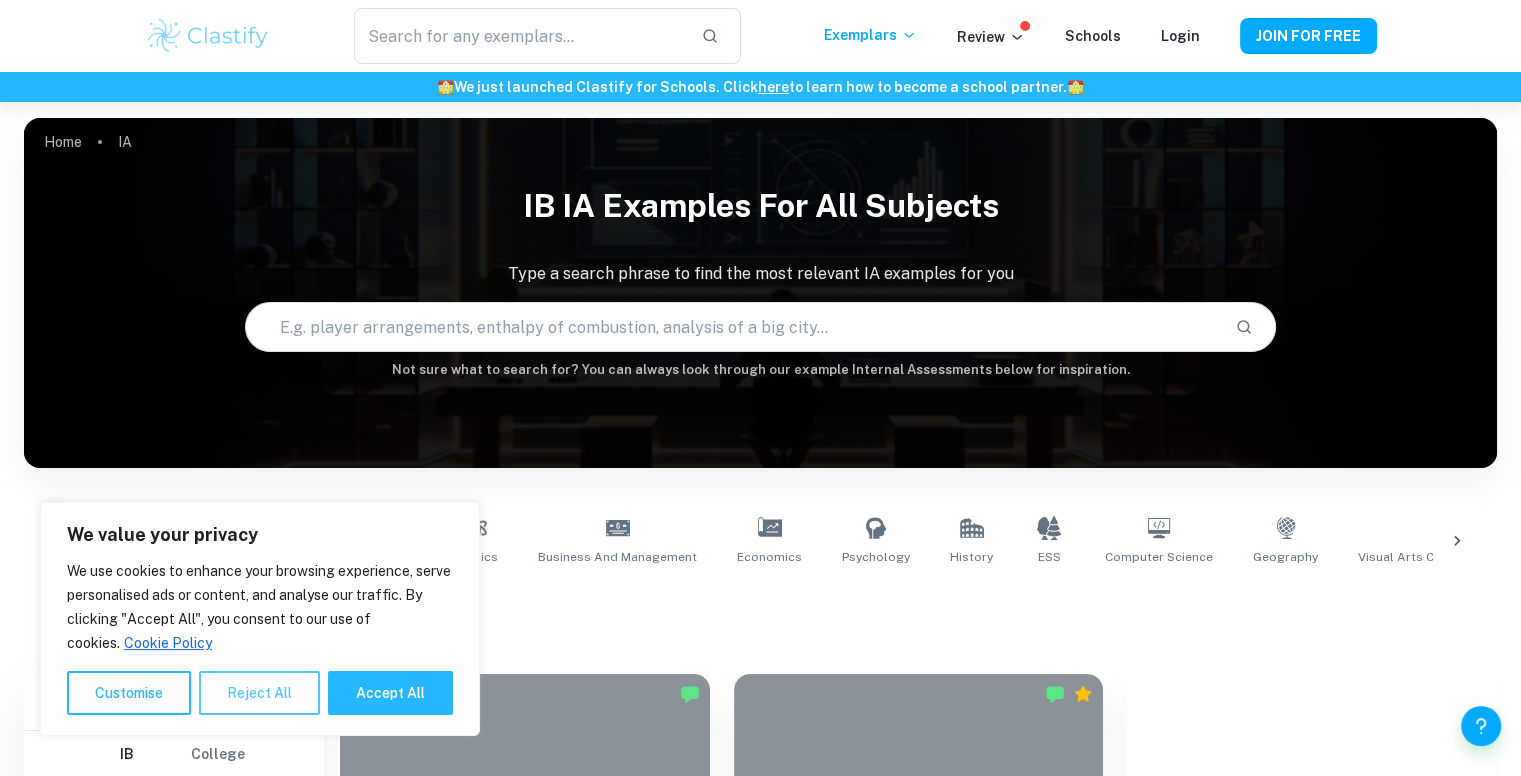 click on "Reject All" at bounding box center [259, 693] 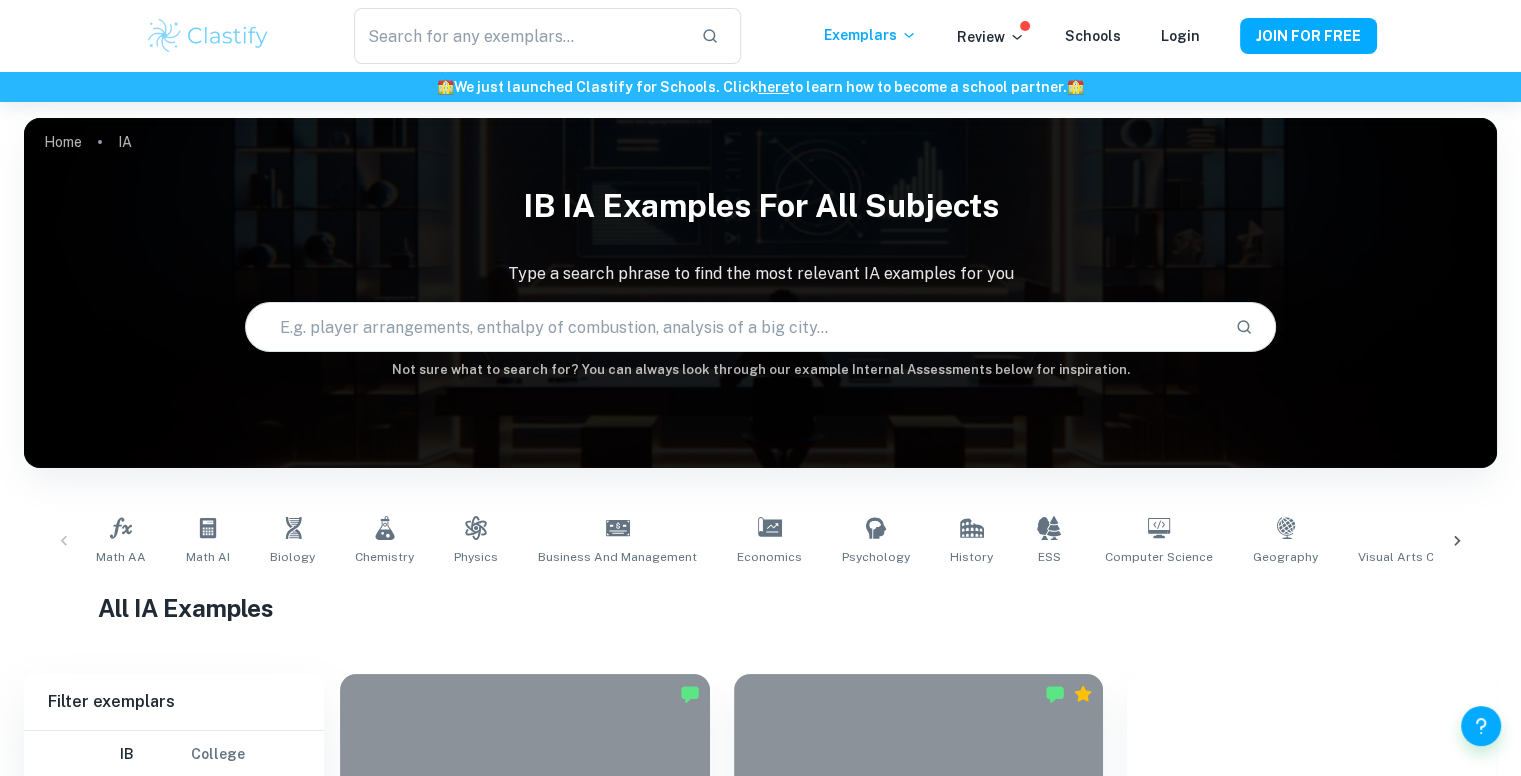 scroll, scrollTop: 300, scrollLeft: 0, axis: vertical 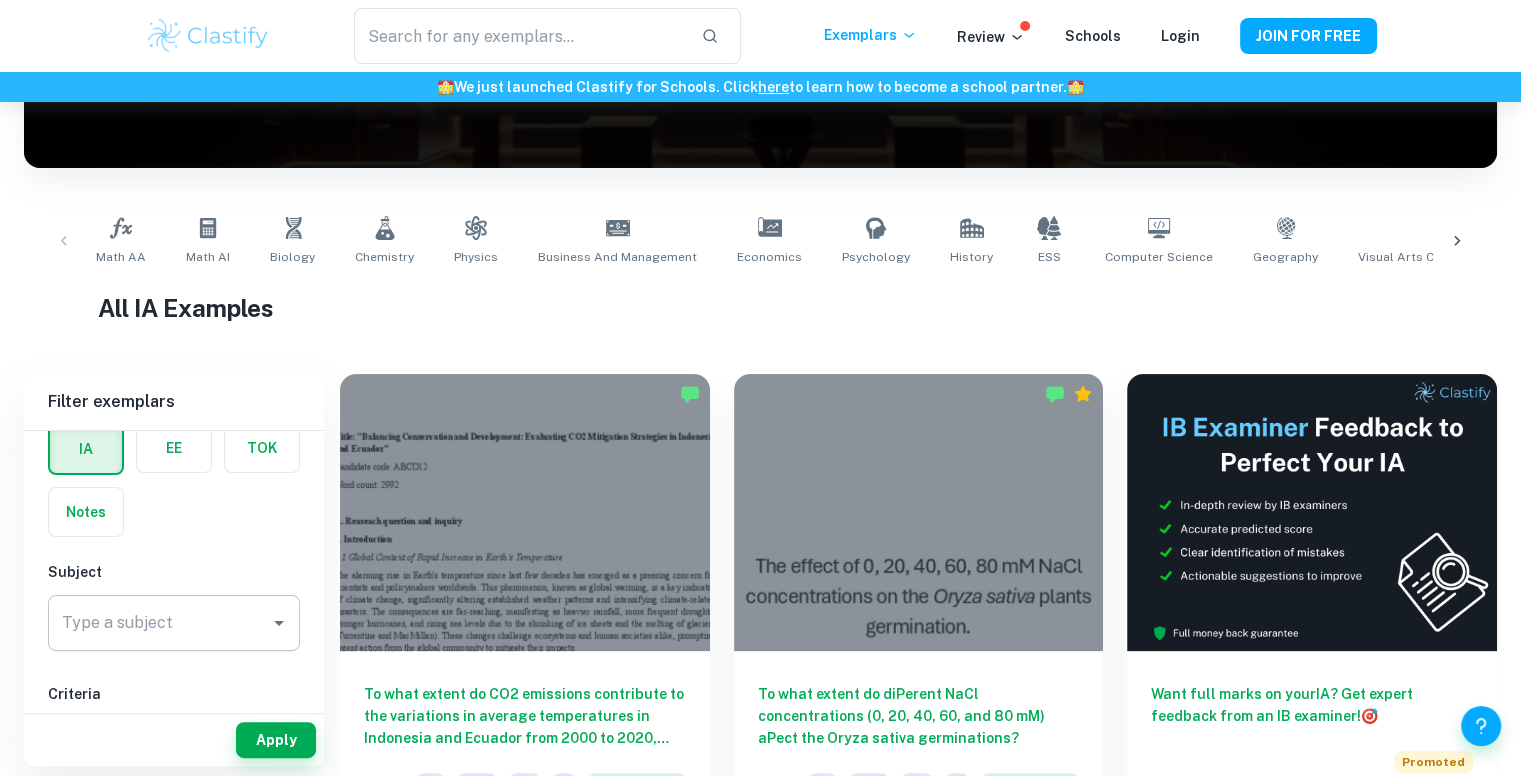 click on "Type a subject" at bounding box center (159, 623) 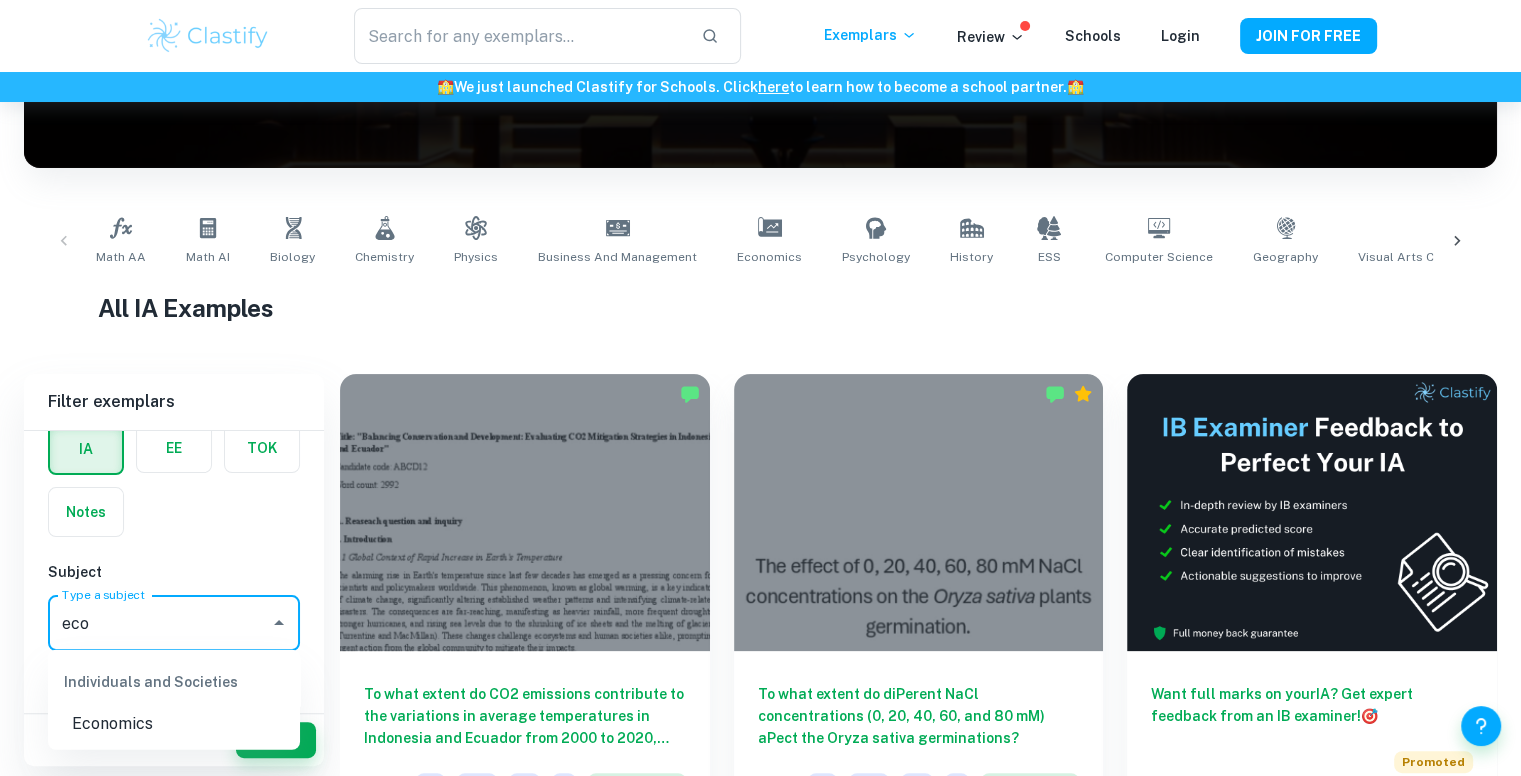 click on "Economics" at bounding box center (174, 724) 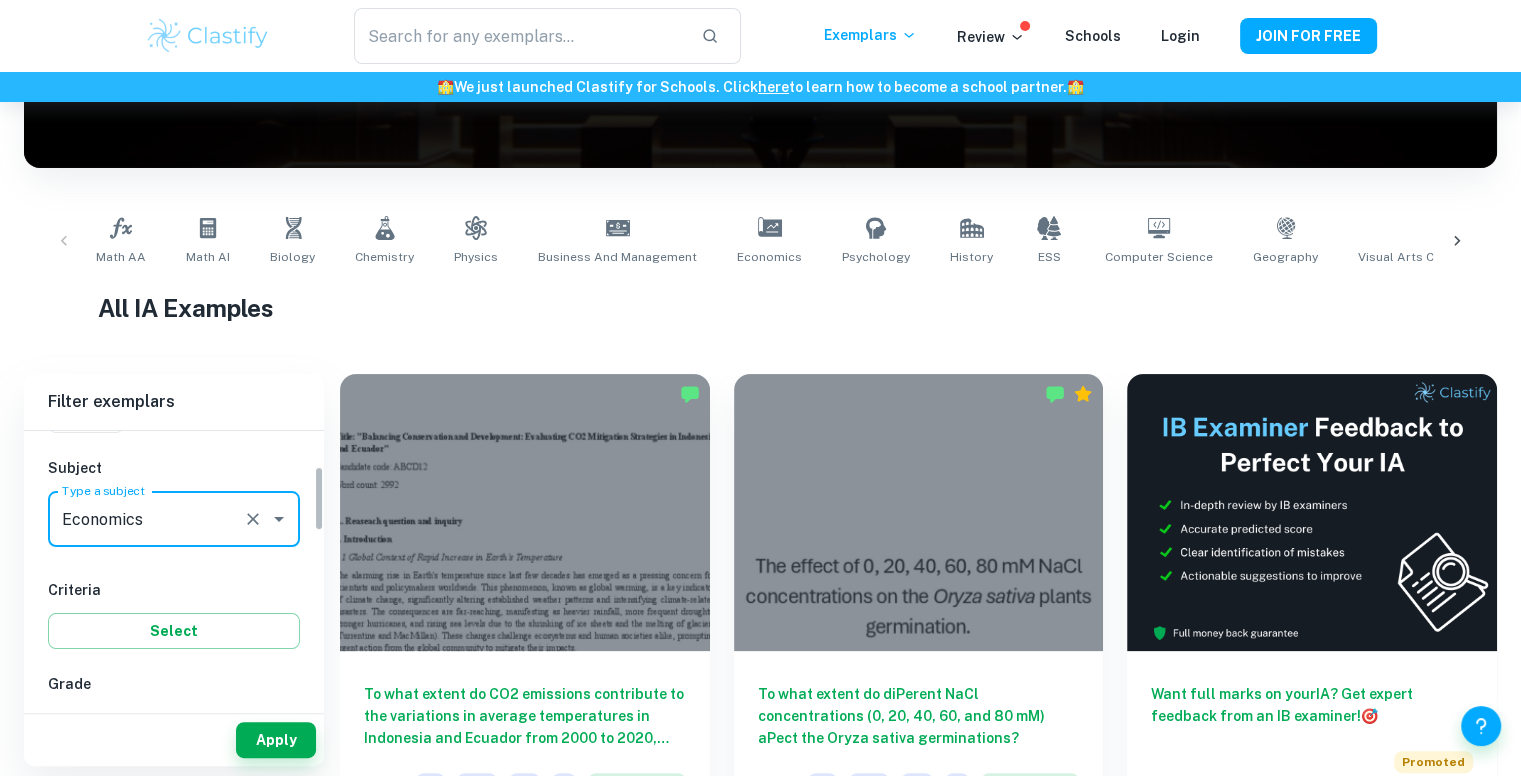 scroll, scrollTop: 300, scrollLeft: 0, axis: vertical 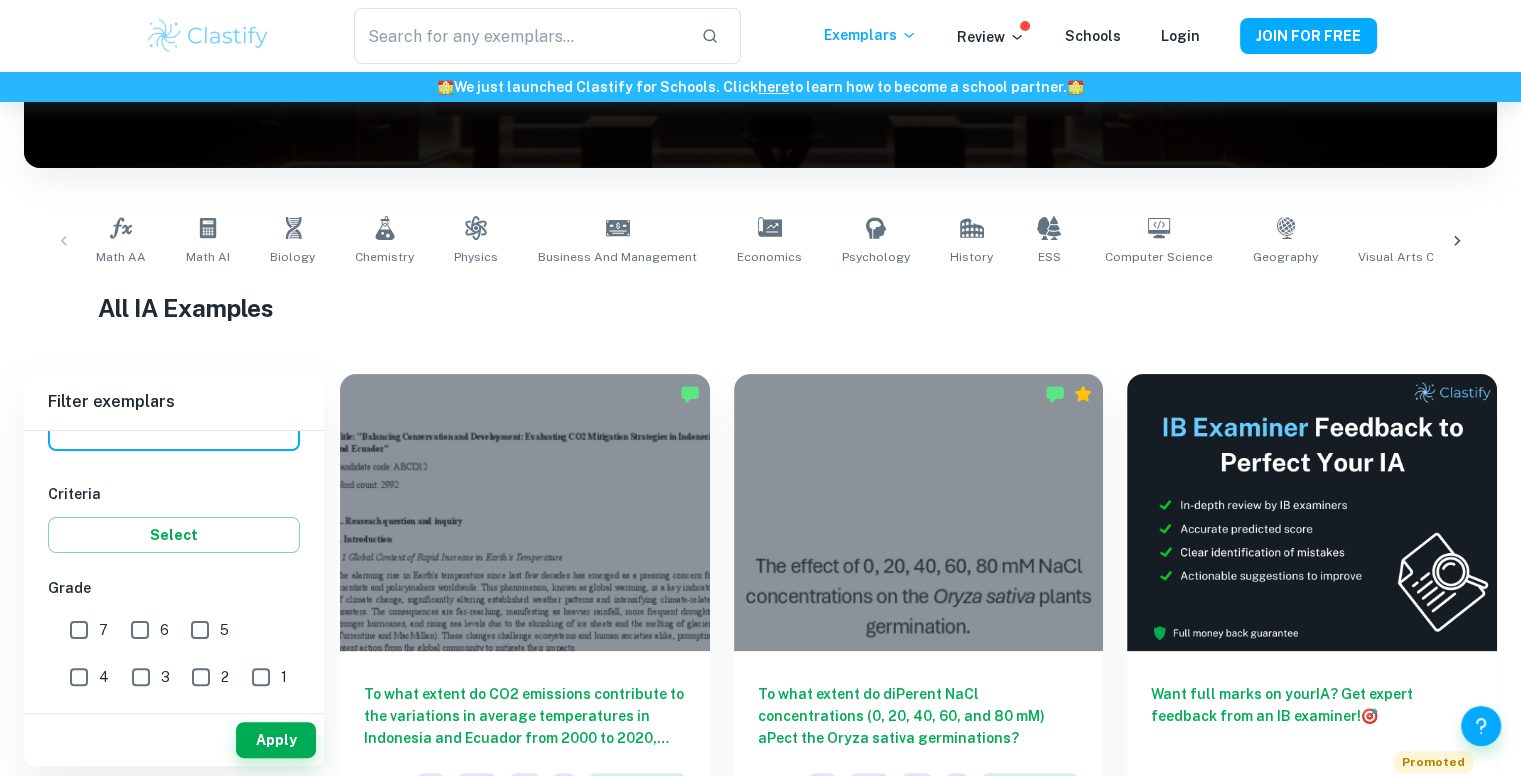 type on "Economics" 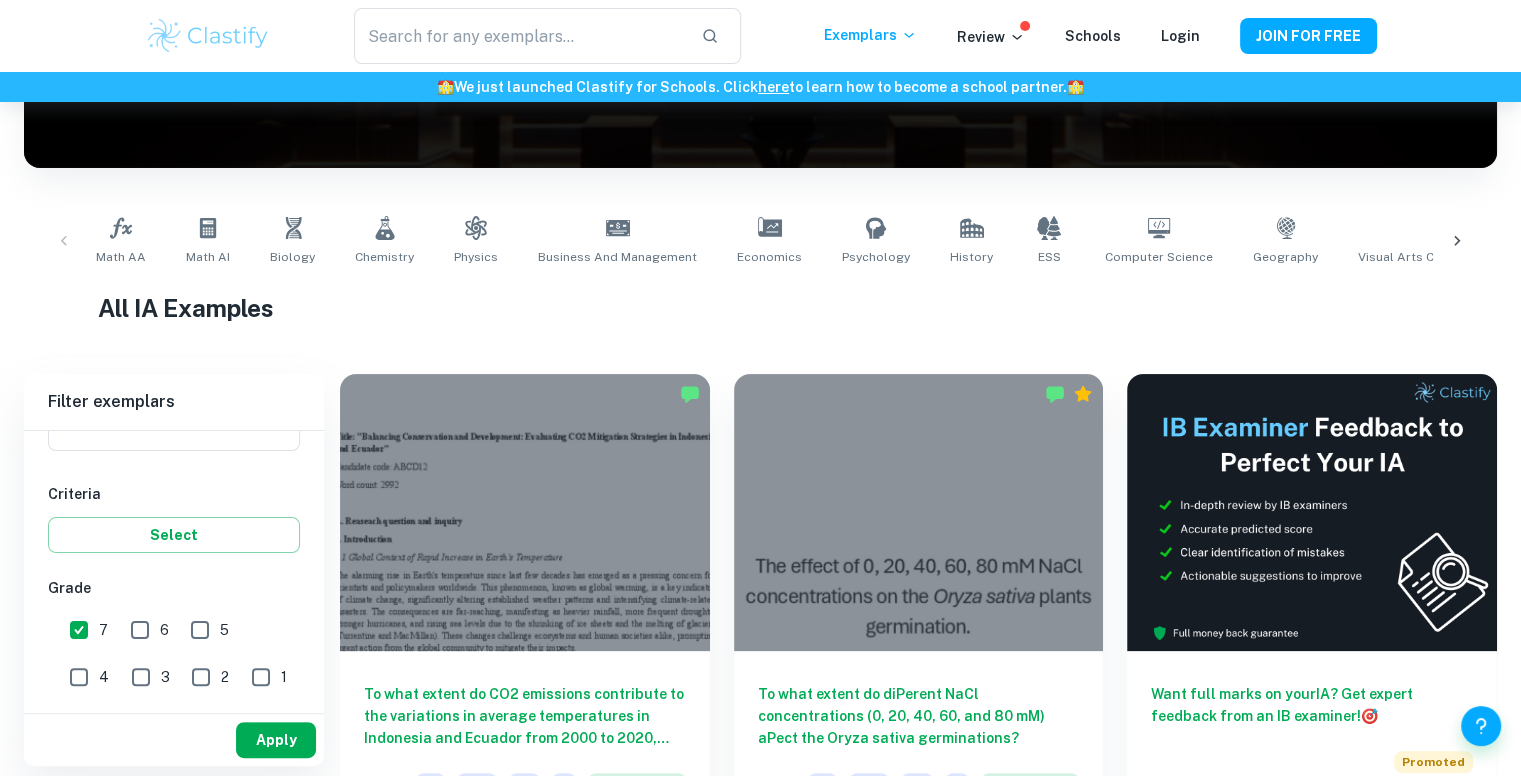 click on "Apply" at bounding box center (276, 740) 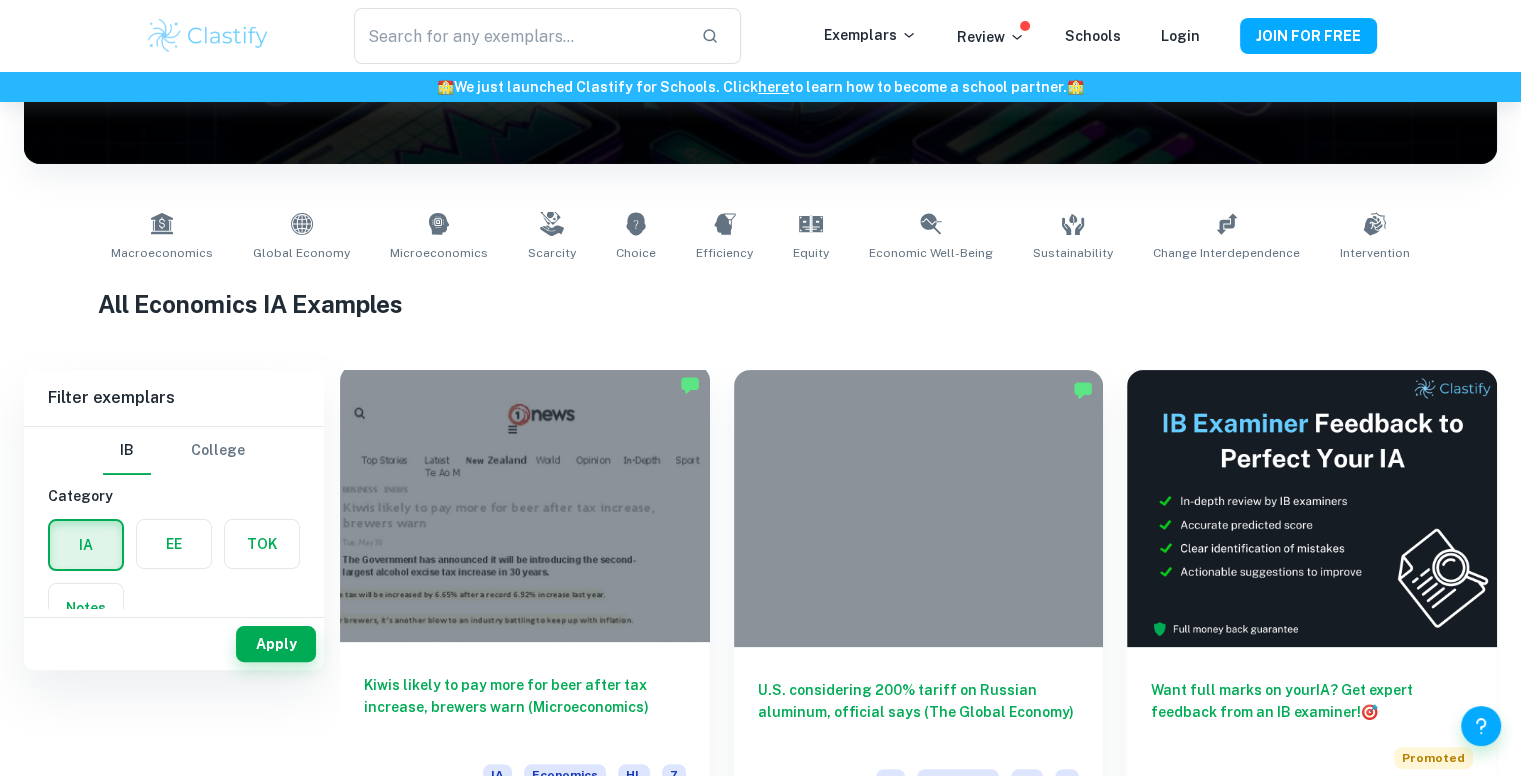 scroll, scrollTop: 500, scrollLeft: 0, axis: vertical 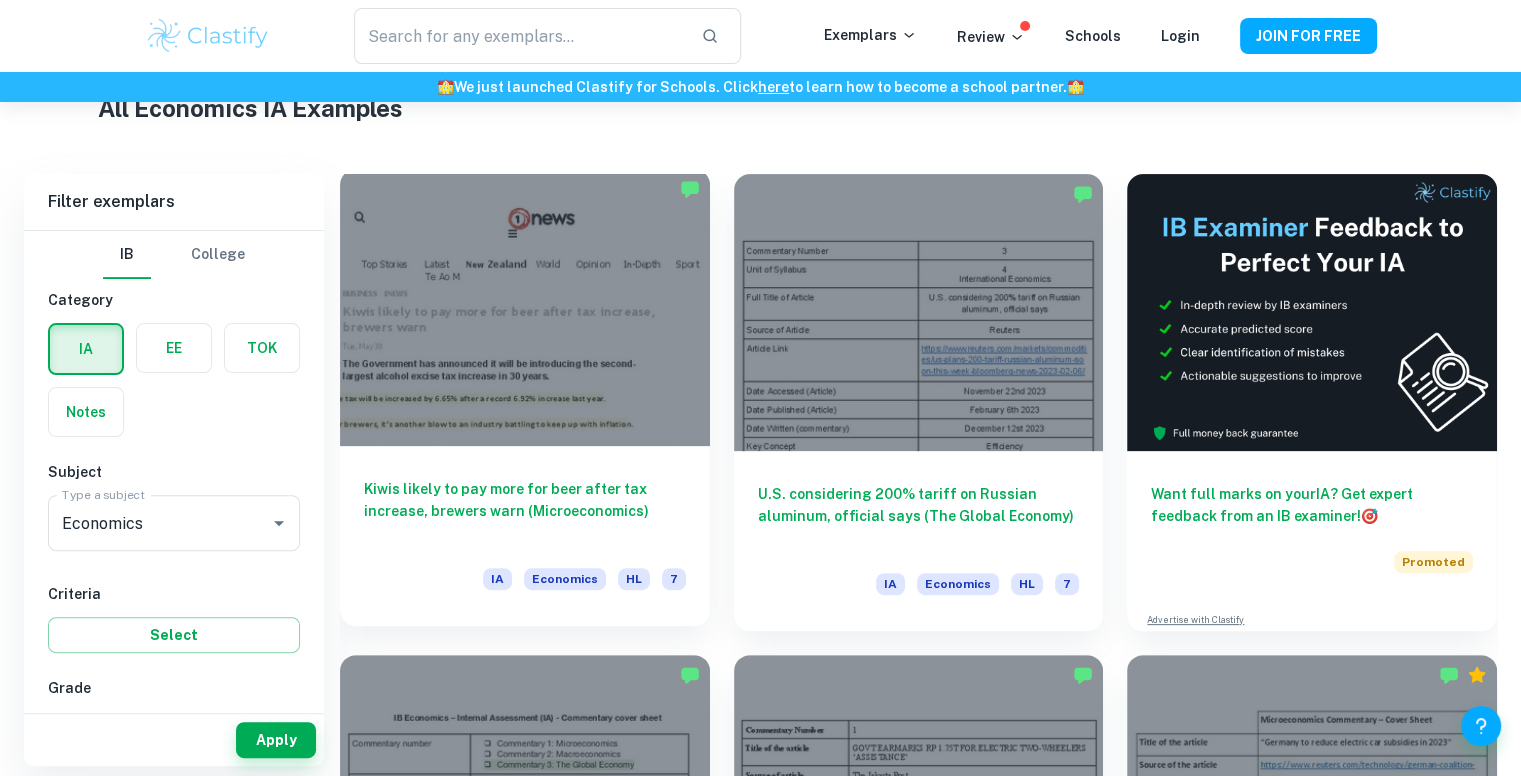 click at bounding box center (525, 307) 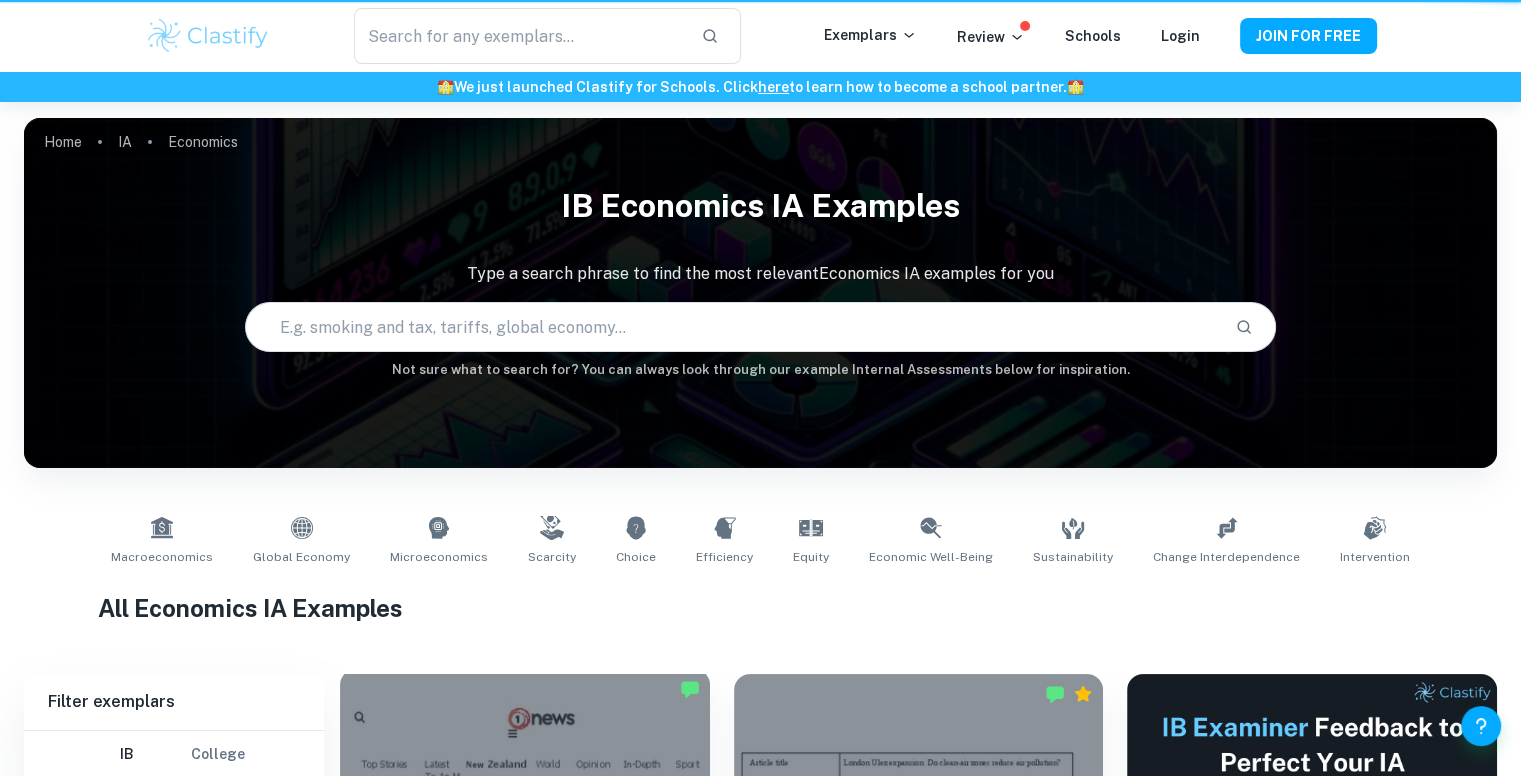 scroll, scrollTop: 500, scrollLeft: 0, axis: vertical 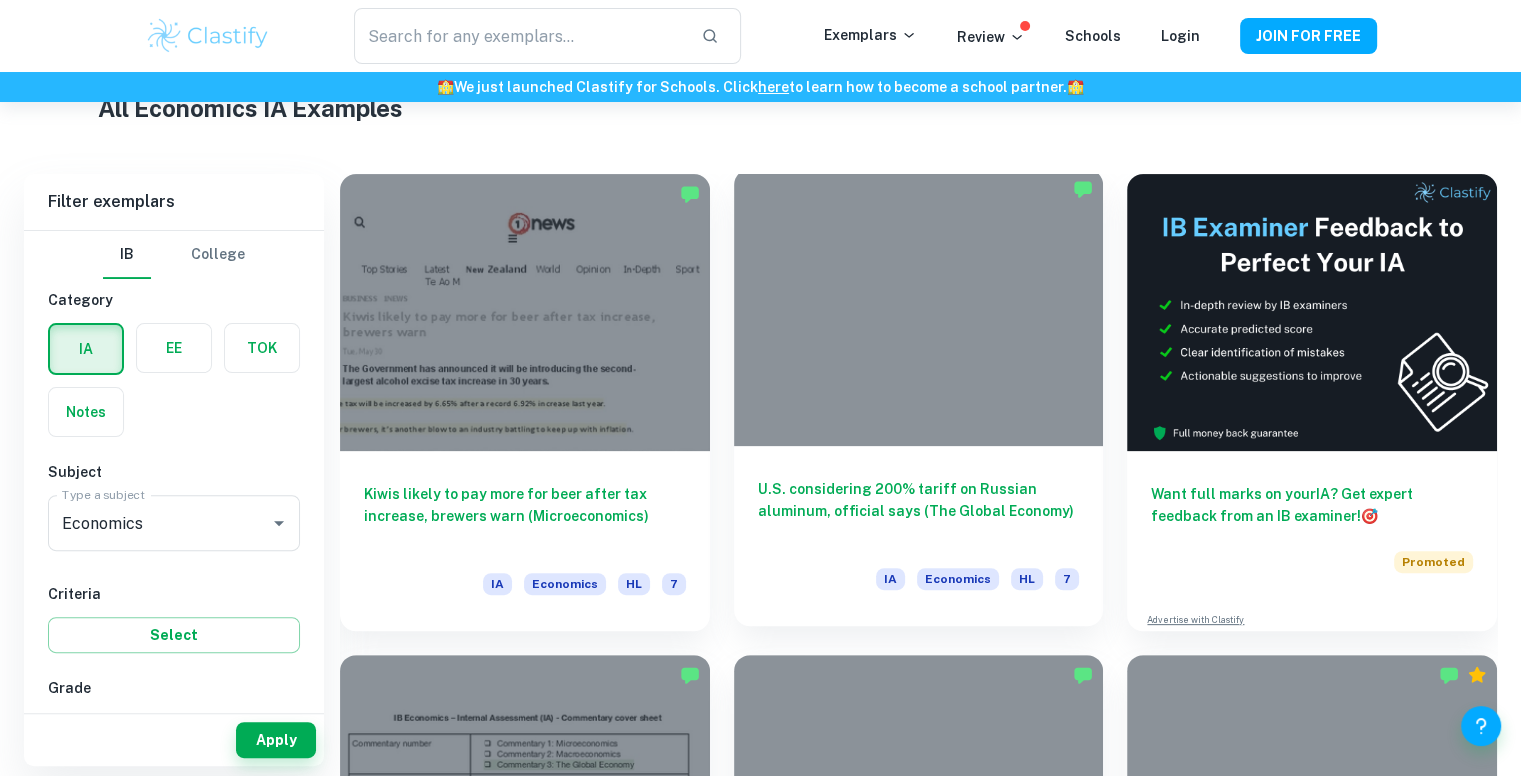click at bounding box center (919, 307) 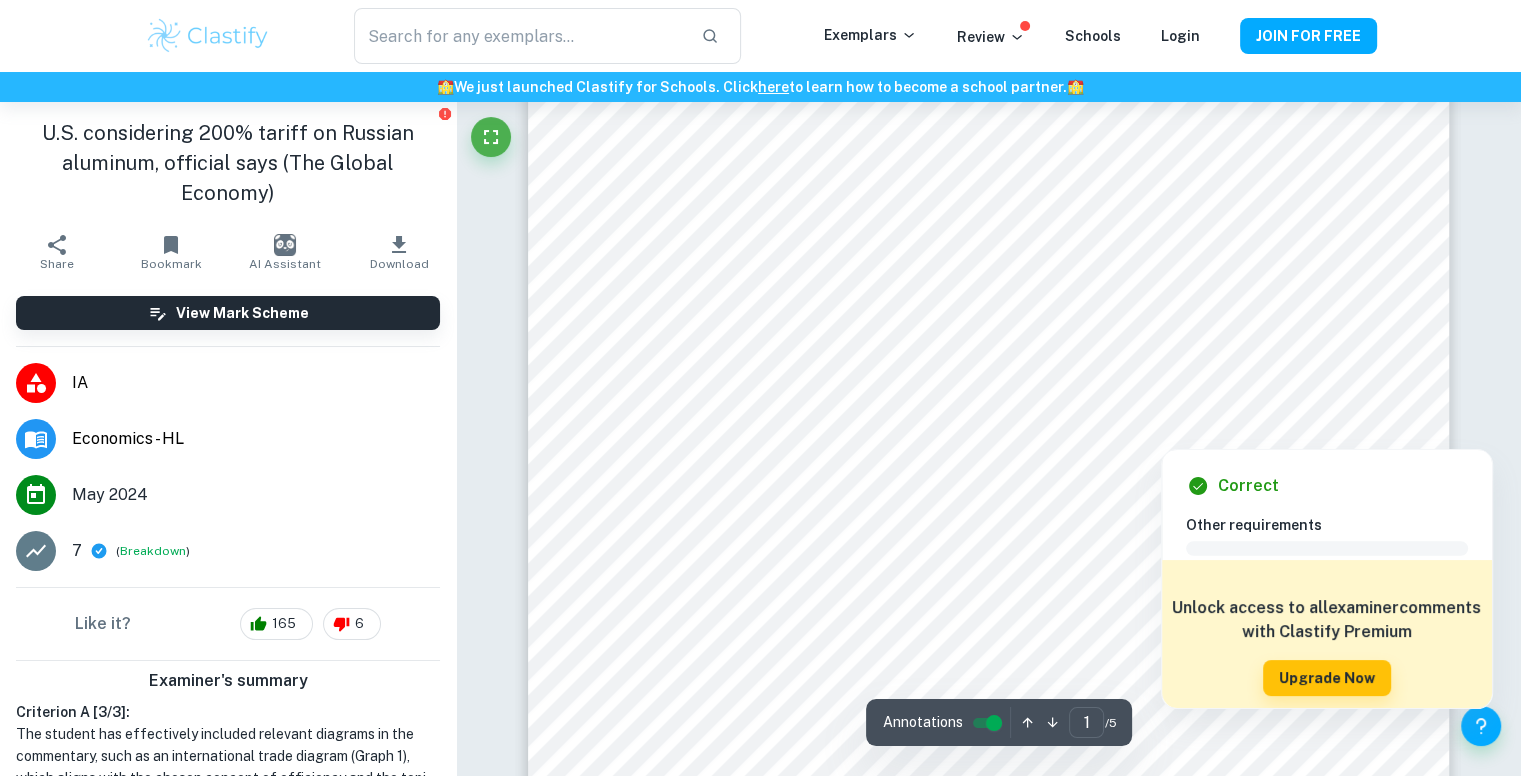 scroll, scrollTop: 200, scrollLeft: 0, axis: vertical 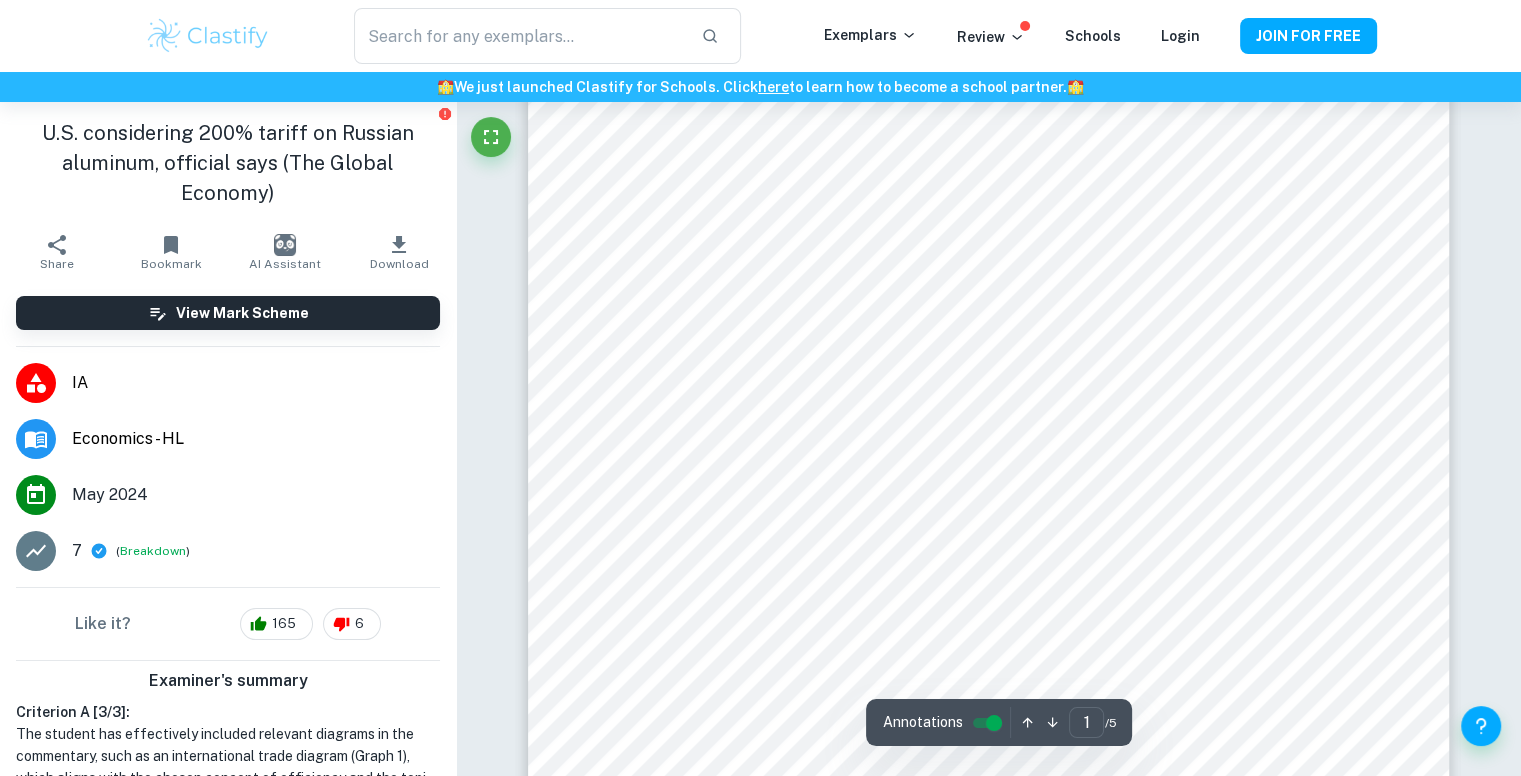 click on "Correct Criterion A The commentary includes diagrams that are relevant to the chosen concept and topic Comment The student has included an international trade diagram (Graph 1) which is relevant to the chosen concept (efficiency) and topic (trade protection). Written by [FIRST] [LAST] Correct Criterion A Each diagram included in the work is labeled and accurate, i.e does not include any mistakes or fallacies Comment The international trade diagram accurately shows the expected labels for an international trade diagram. Furthermore, it accurately shows the effect of the [PERCENTAGE]% tariffs and the dumping being done by [COUNTRY]. Written by [FIRST] [LAST] Correct Criterion A Each diagram included in the work is presented alongside an explanation, making its content and relevance clear to the reader Comment Immediately following the diagram, the student has provided an explanation of all the elements contained in the diagram, making its content and relevance clear to the reader. Written by [FIRST] [LAST] Correct" at bounding box center (988, 3194) 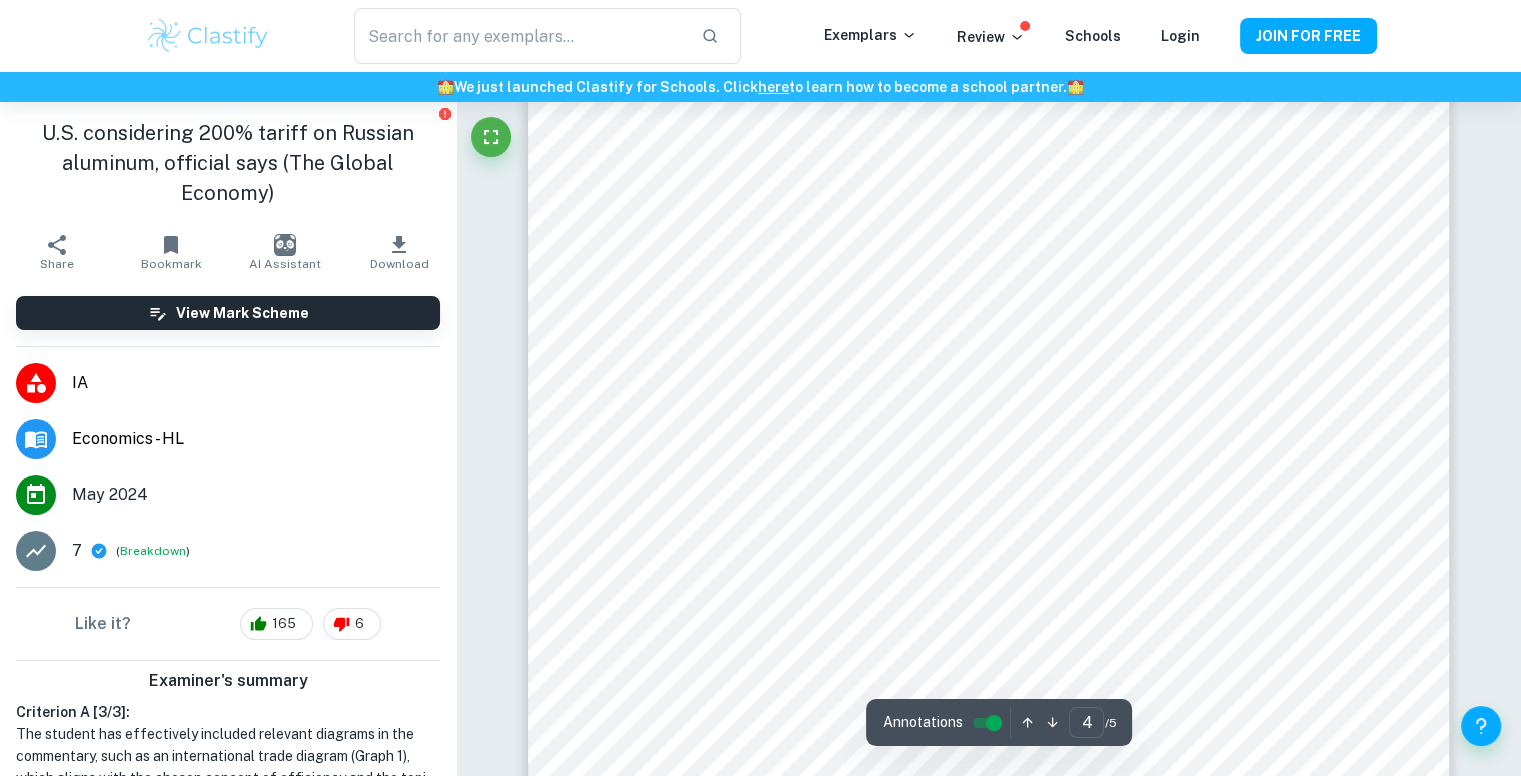scroll, scrollTop: 4700, scrollLeft: 0, axis: vertical 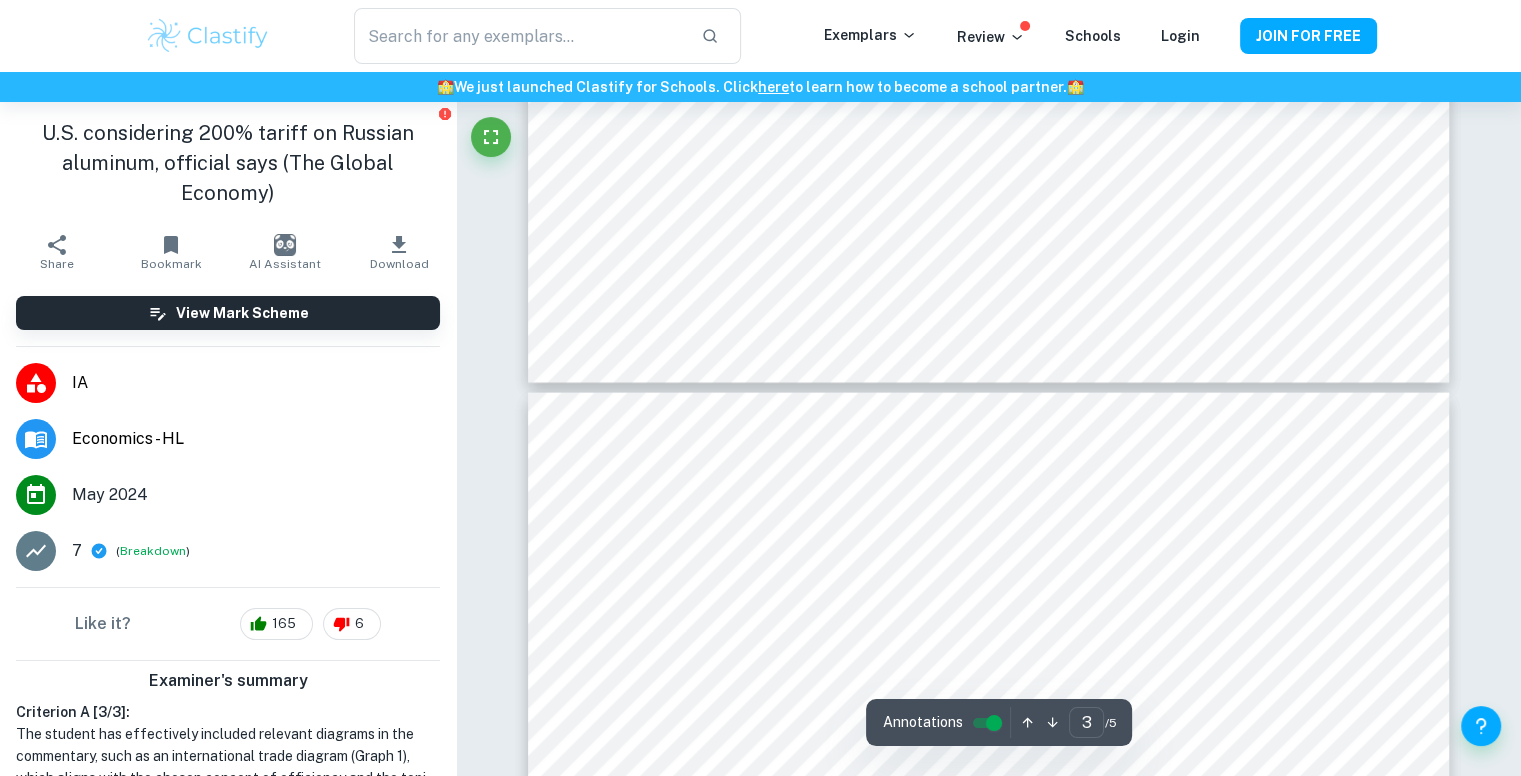 type on "4" 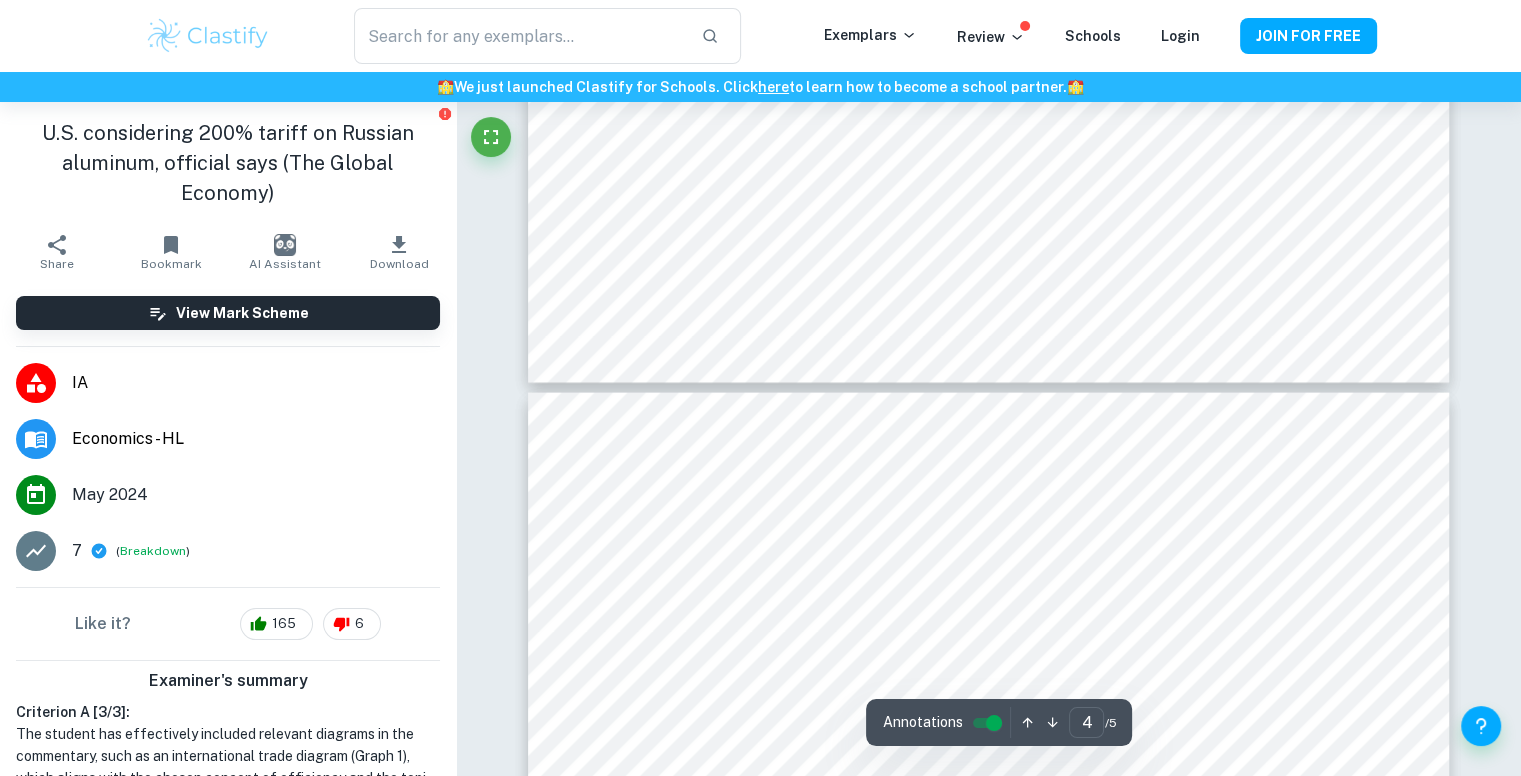scroll, scrollTop: 4014, scrollLeft: 0, axis: vertical 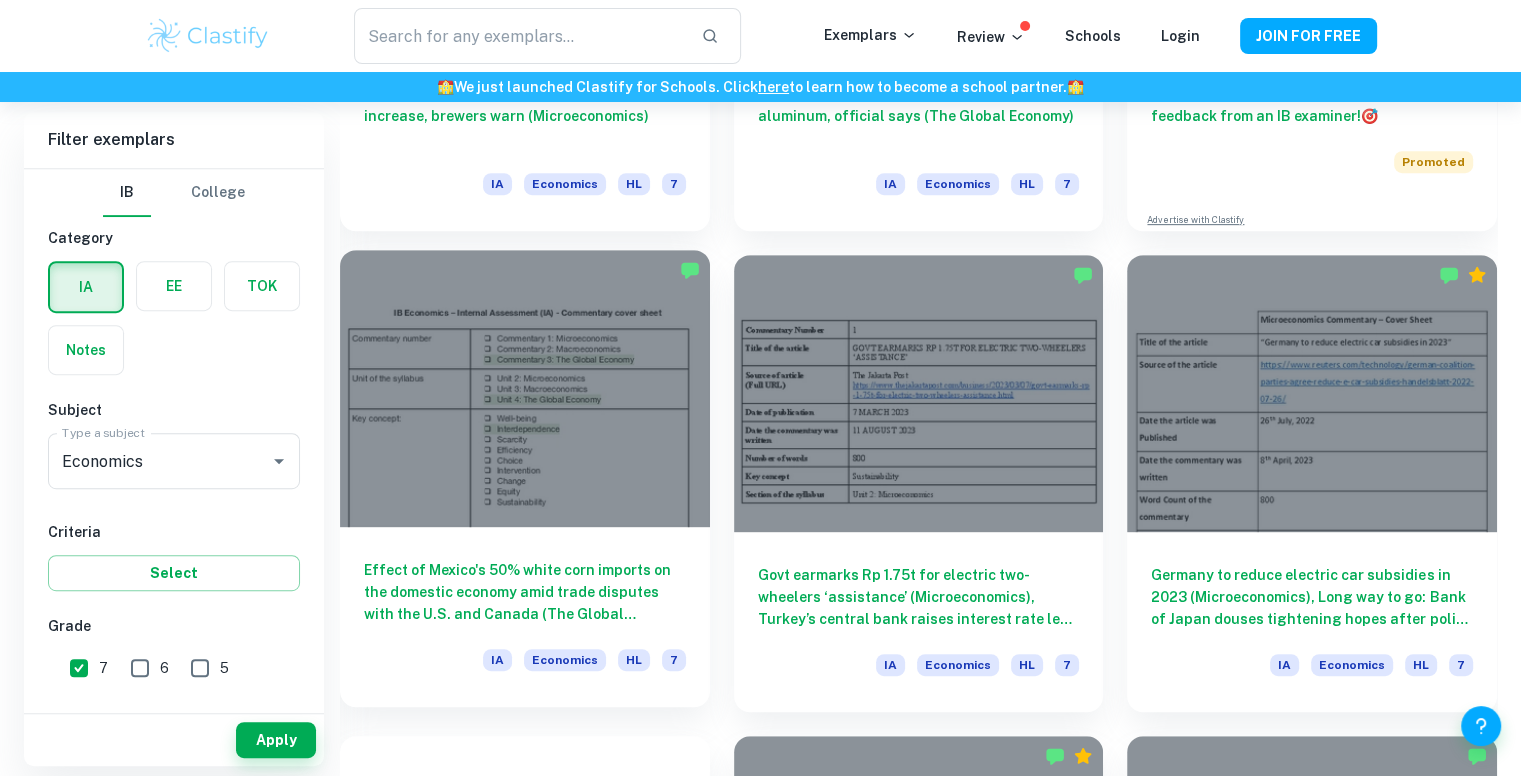 click at bounding box center (525, 388) 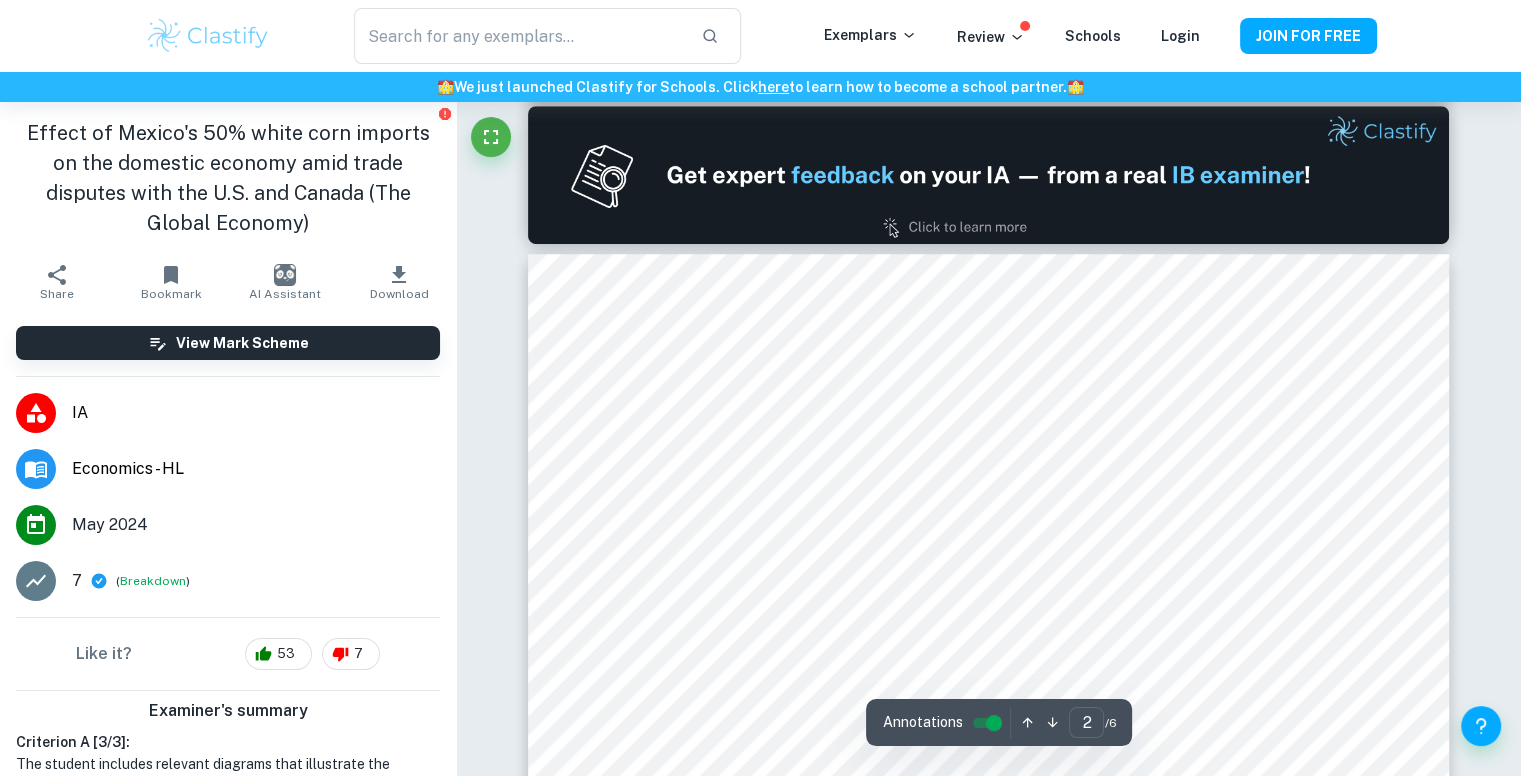 scroll, scrollTop: 1200, scrollLeft: 0, axis: vertical 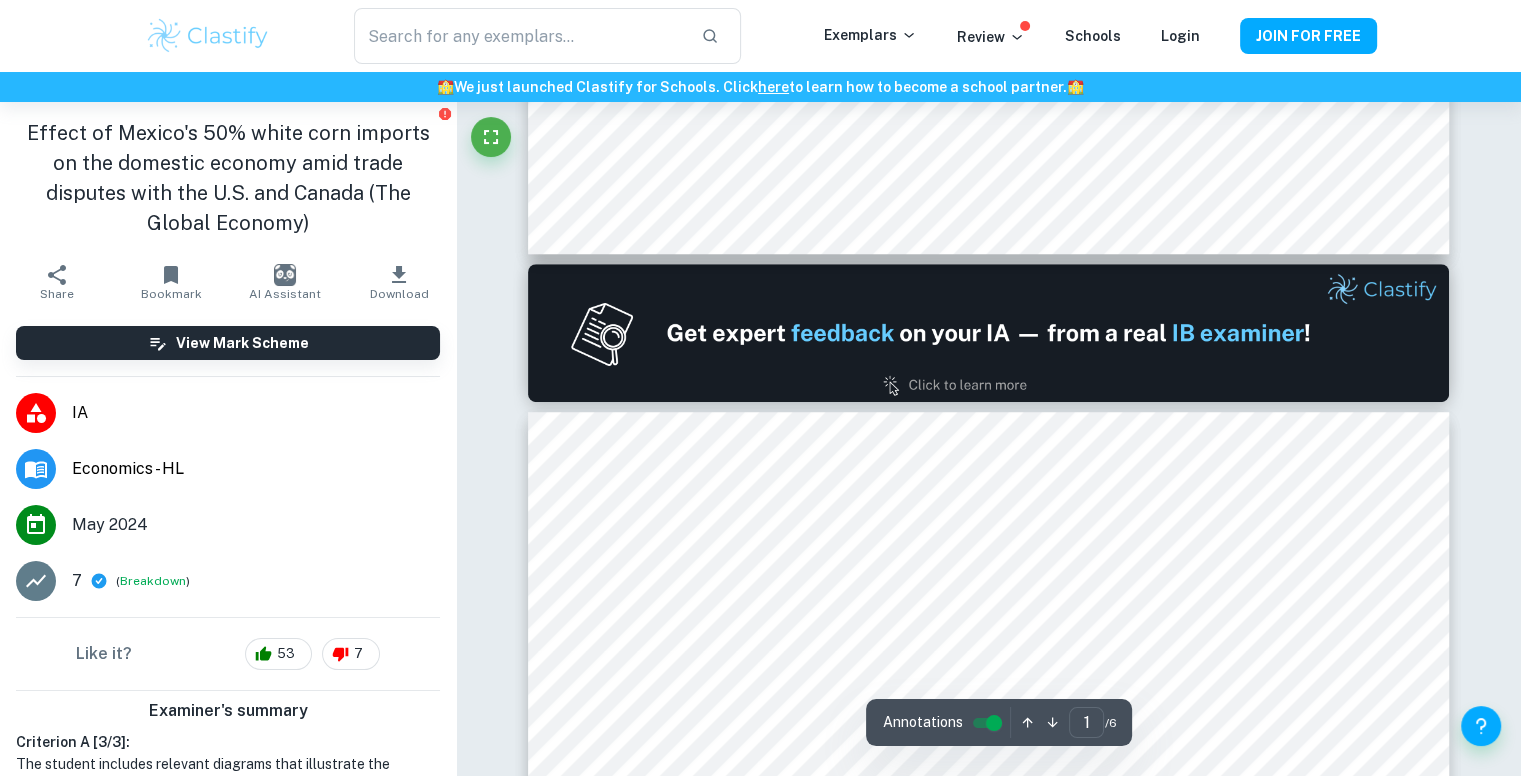 type on "2" 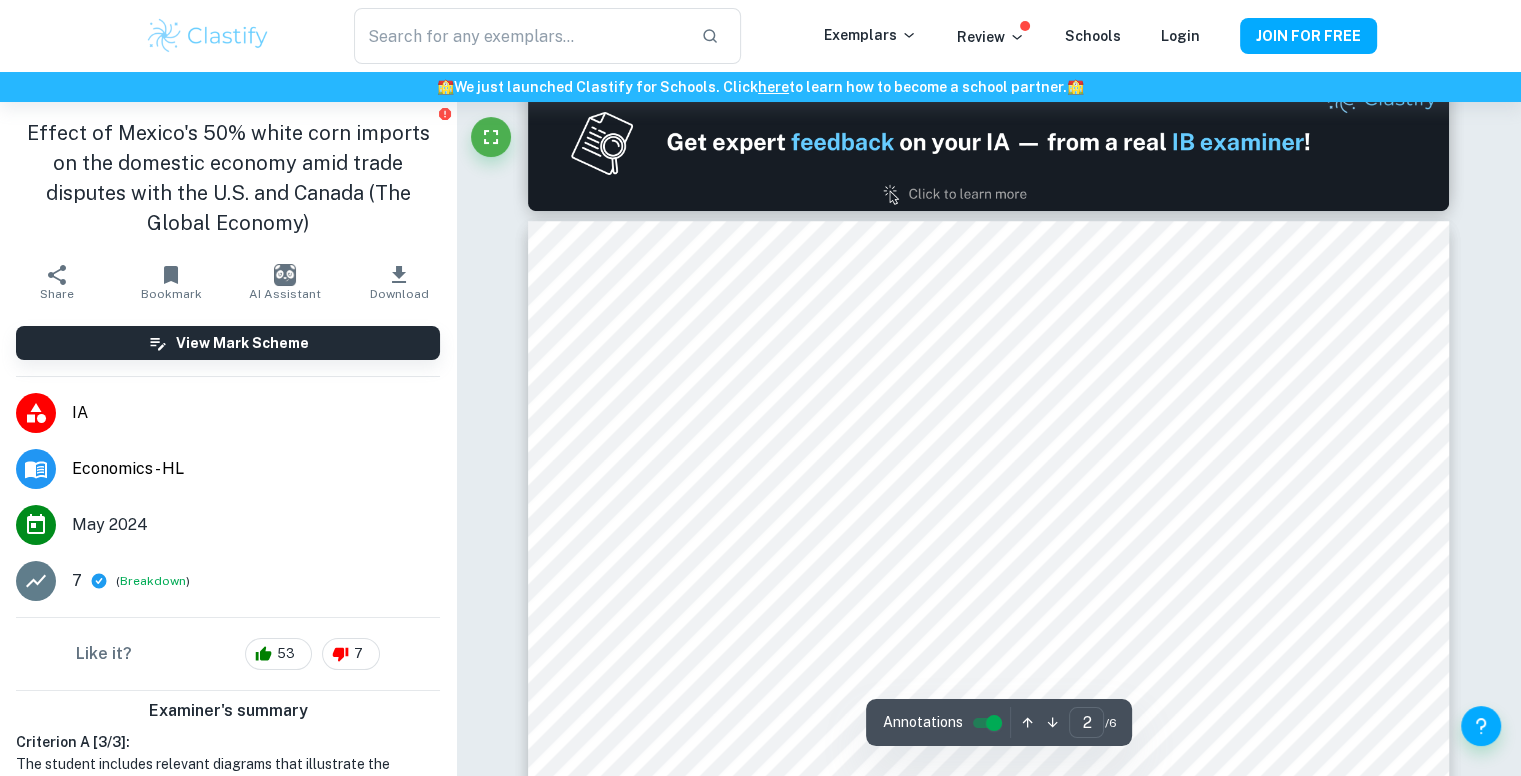 scroll, scrollTop: 1264, scrollLeft: 0, axis: vertical 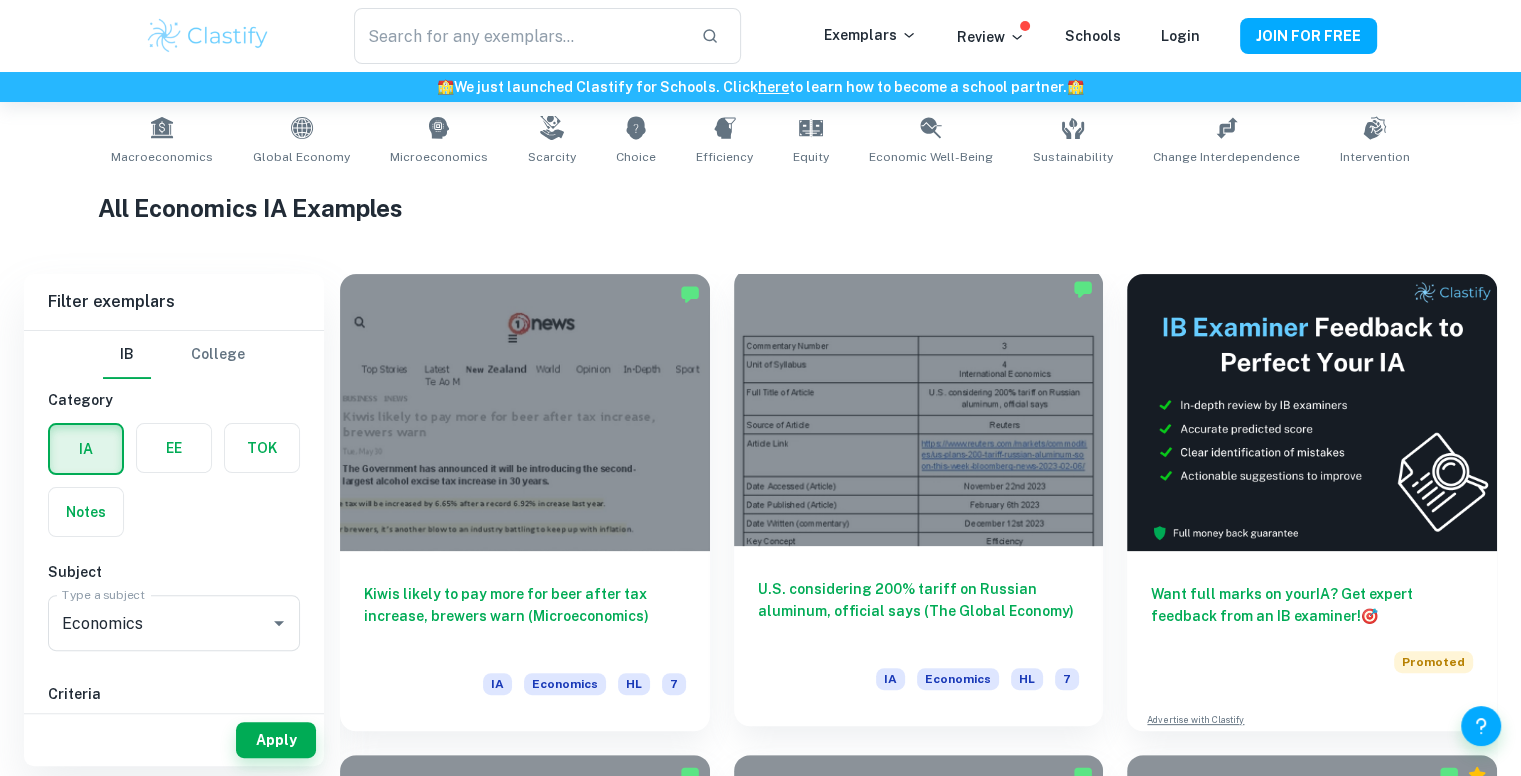 click at bounding box center (919, 407) 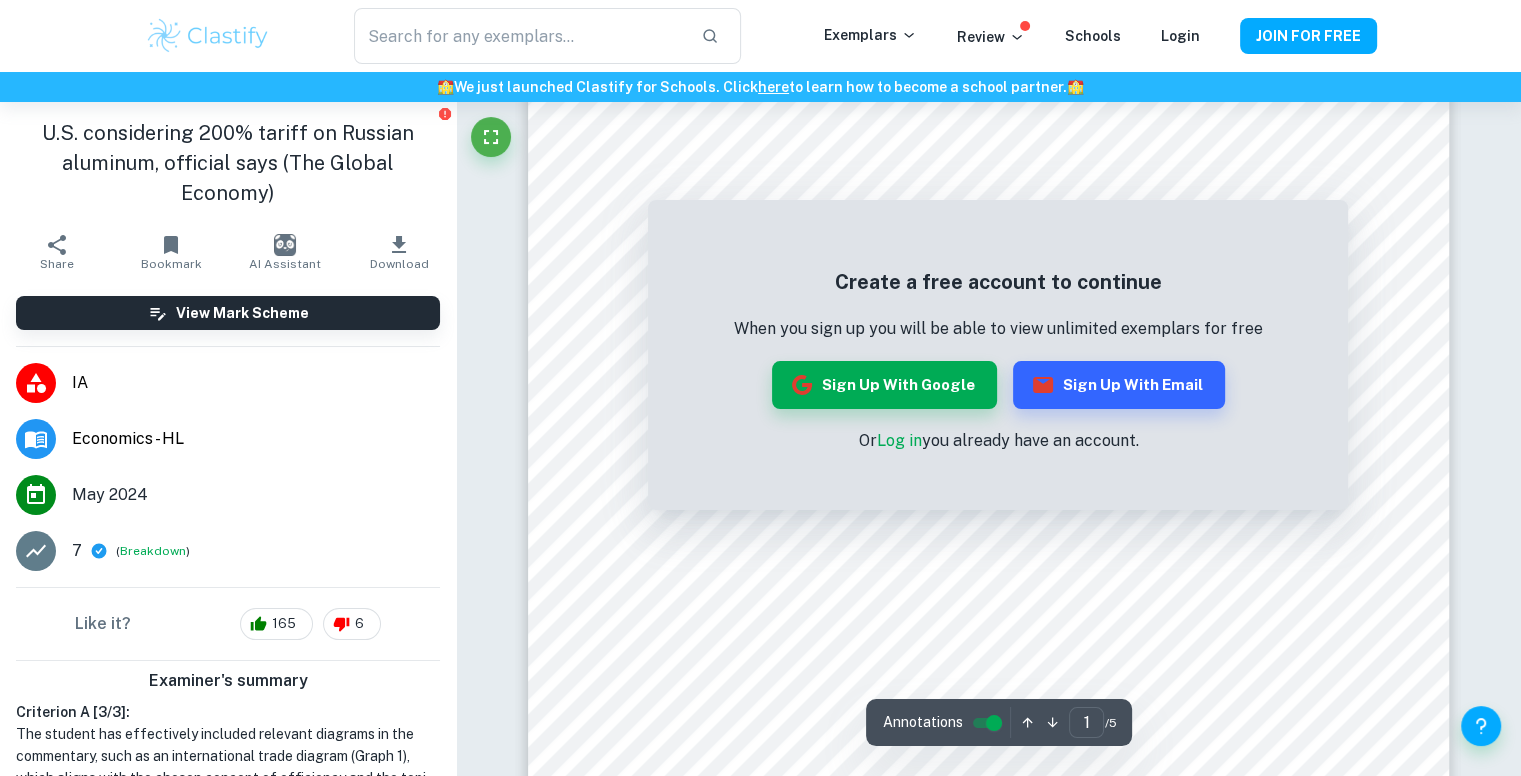 scroll, scrollTop: 0, scrollLeft: 0, axis: both 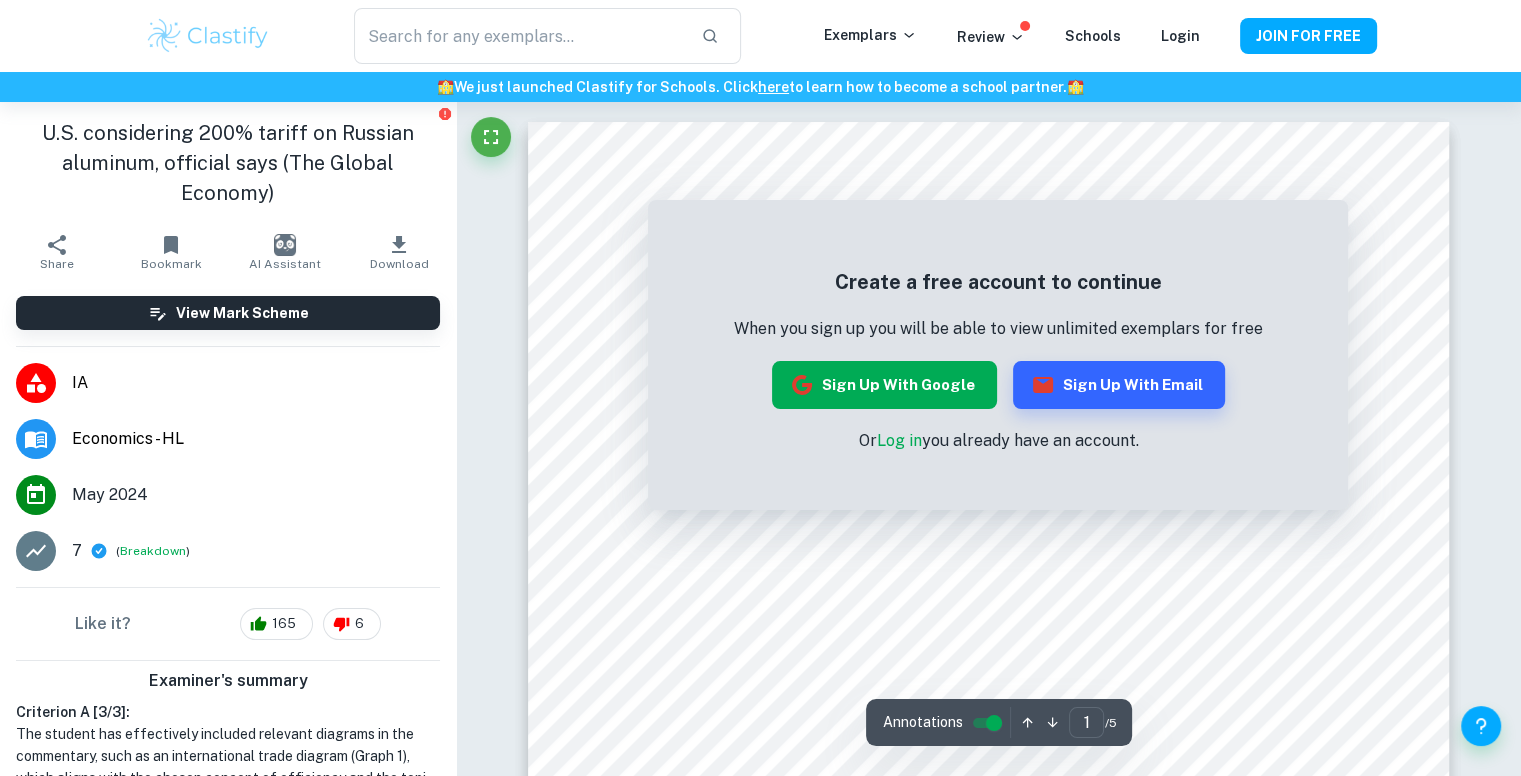 click on "Sign up with Google" at bounding box center (884, 385) 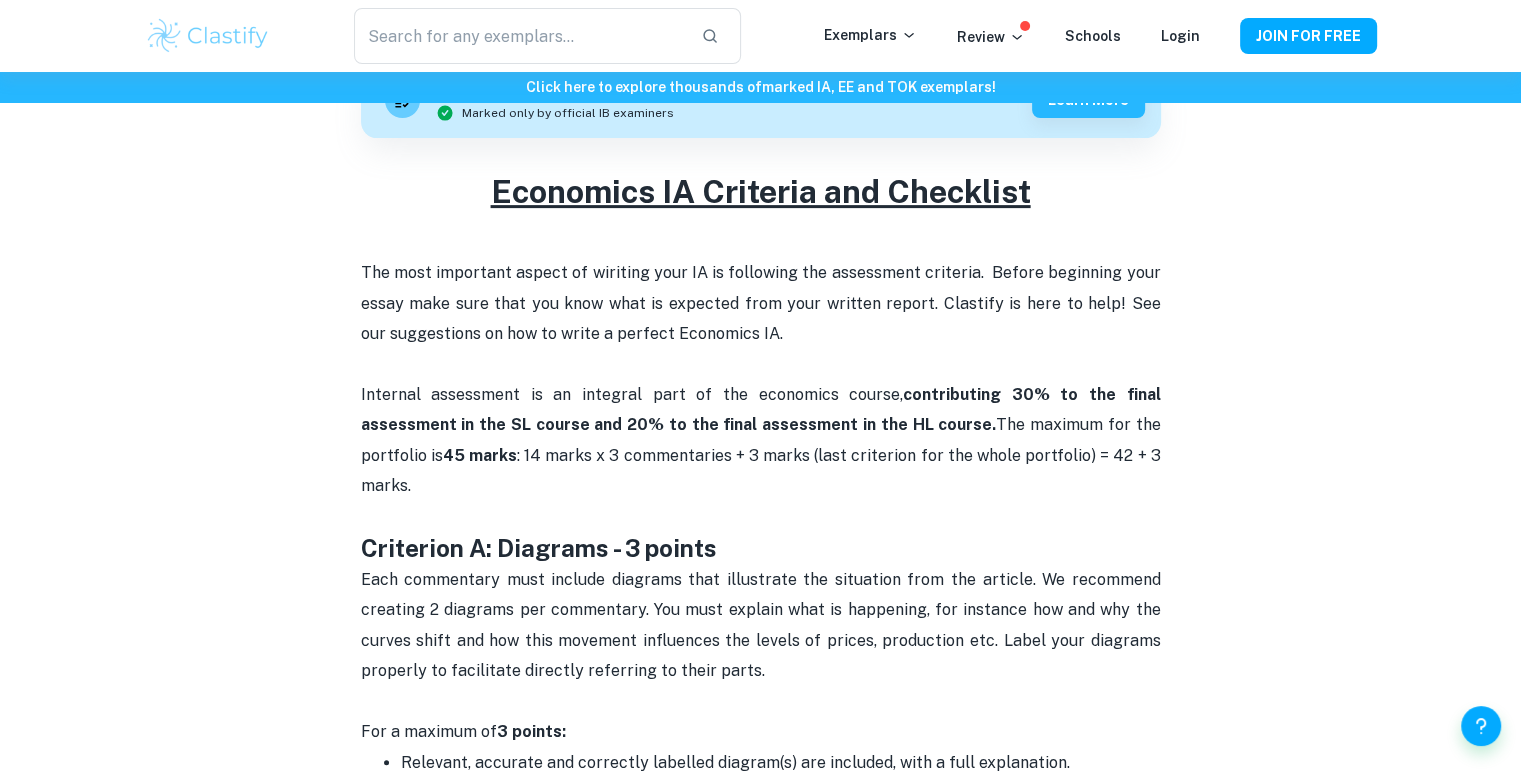 scroll, scrollTop: 700, scrollLeft: 0, axis: vertical 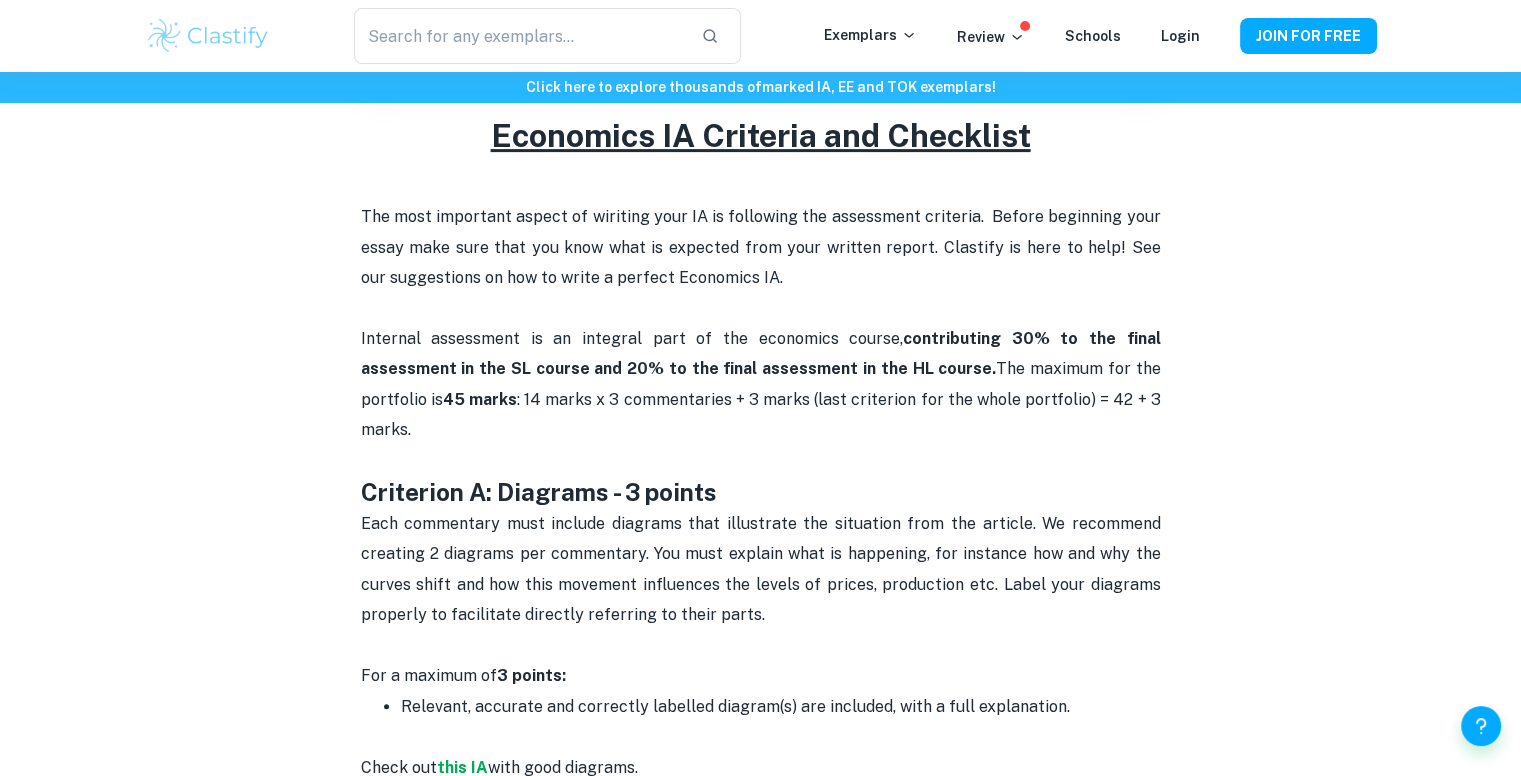 drag, startPoint x: 382, startPoint y: 478, endPoint x: 828, endPoint y: 592, distance: 460.33902 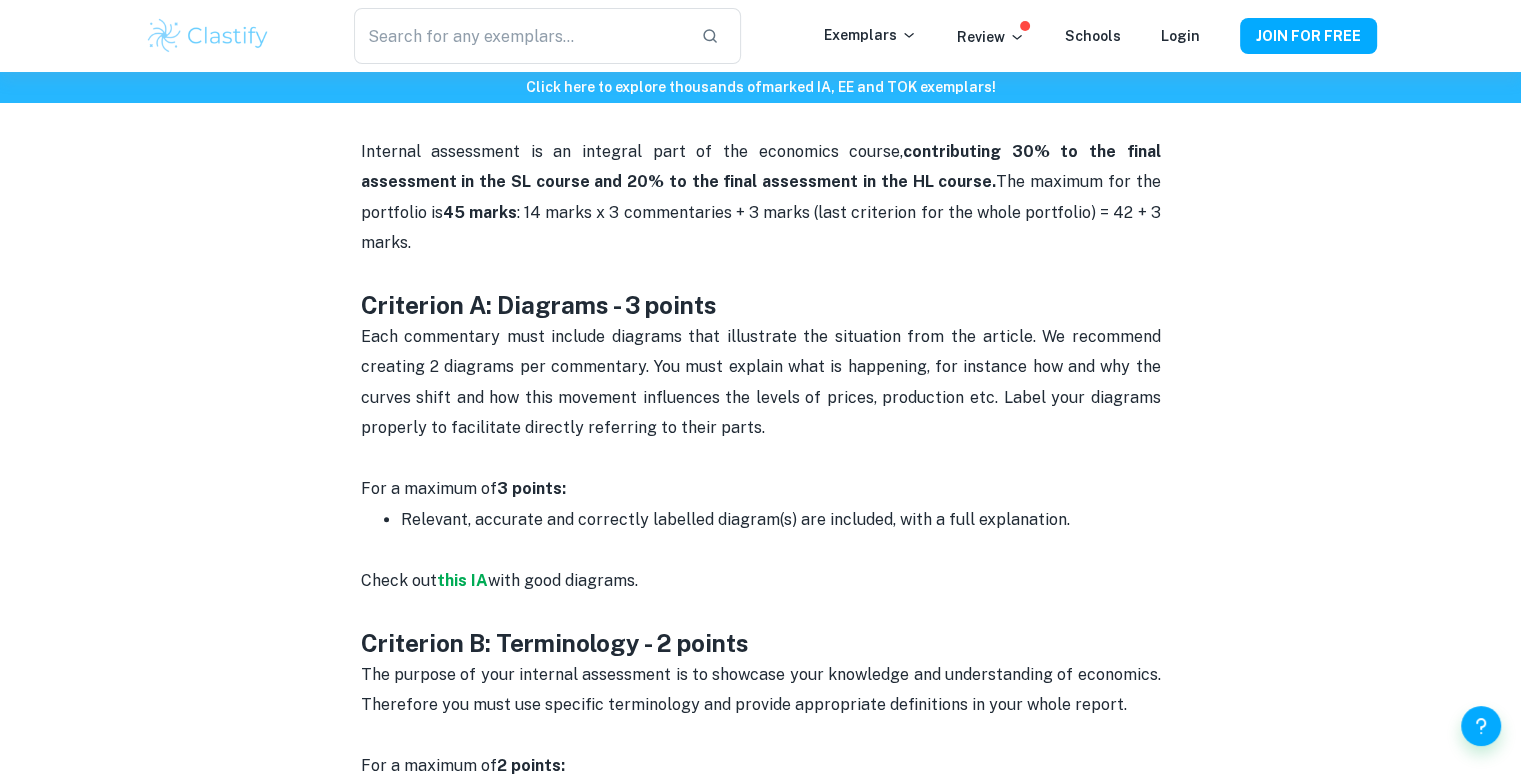 scroll, scrollTop: 900, scrollLeft: 0, axis: vertical 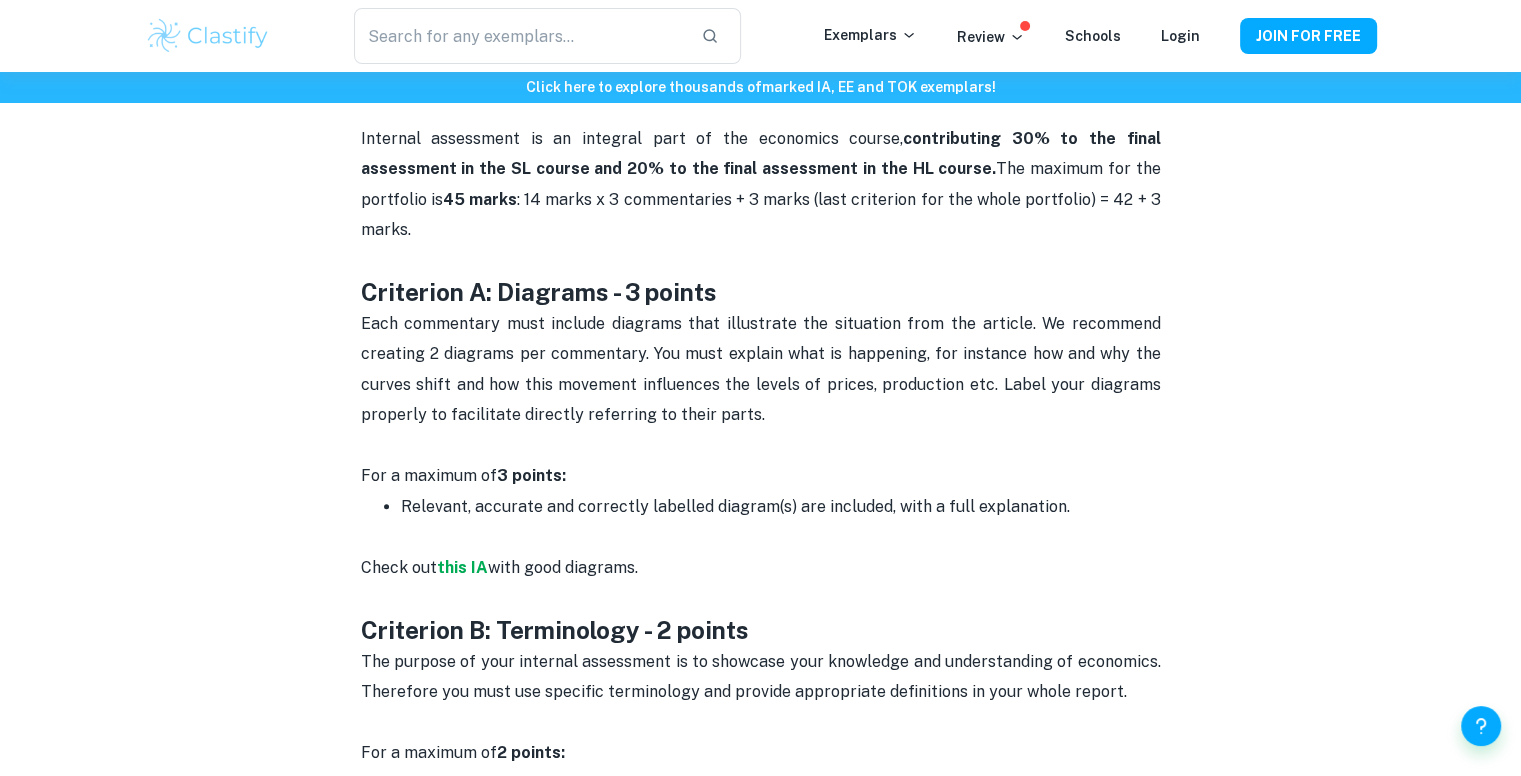 click on "Each commentary must include diagrams that illustrate the situation from the article. We recommend creating 2 diagrams per commentary. You must explain what is happening, for instance how and why the curves shift and how this movement influences the levels of prices, production etc. Label your diagrams properly to facilitate directly referring to their parts." at bounding box center [761, 385] 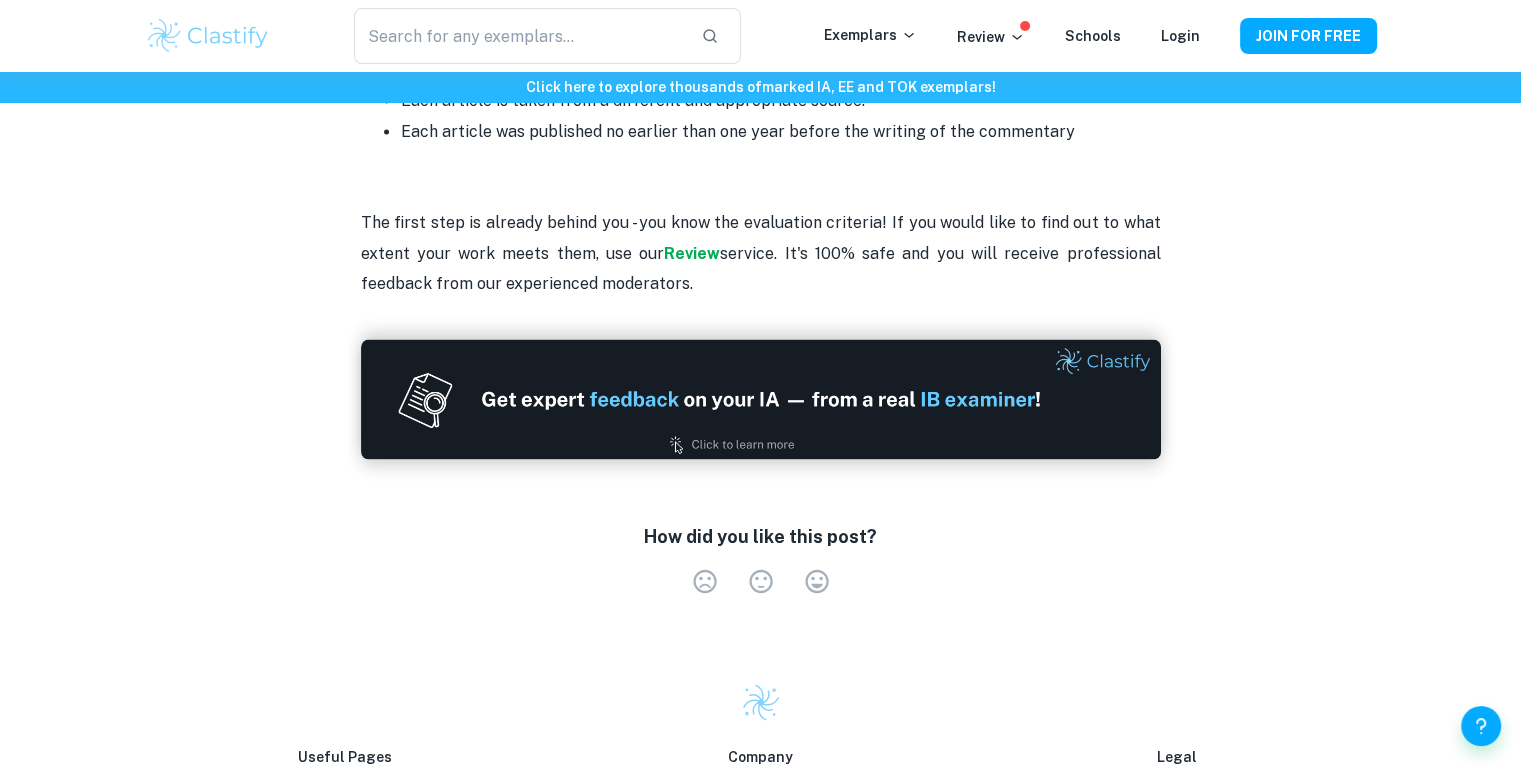 scroll, scrollTop: 3500, scrollLeft: 0, axis: vertical 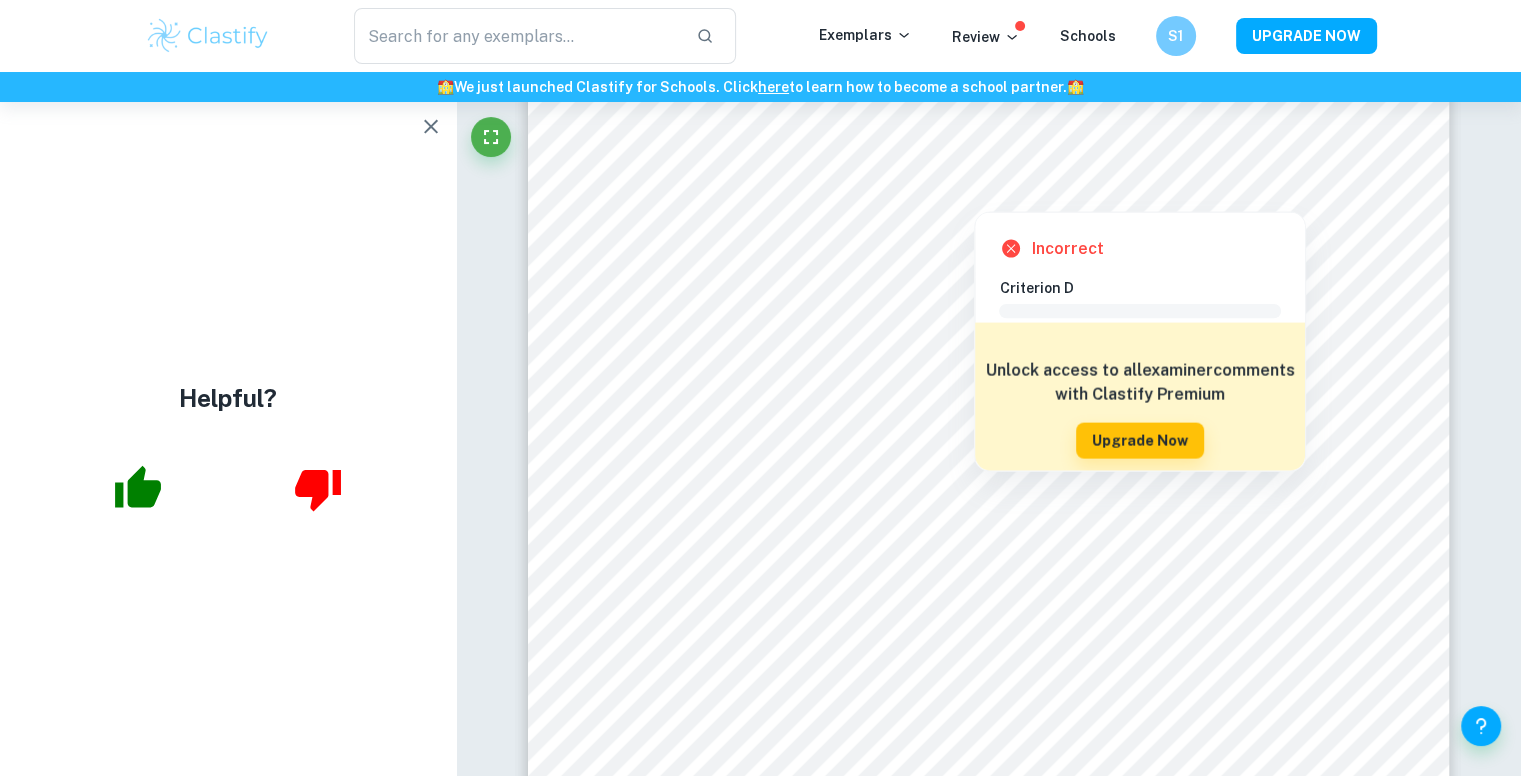 click 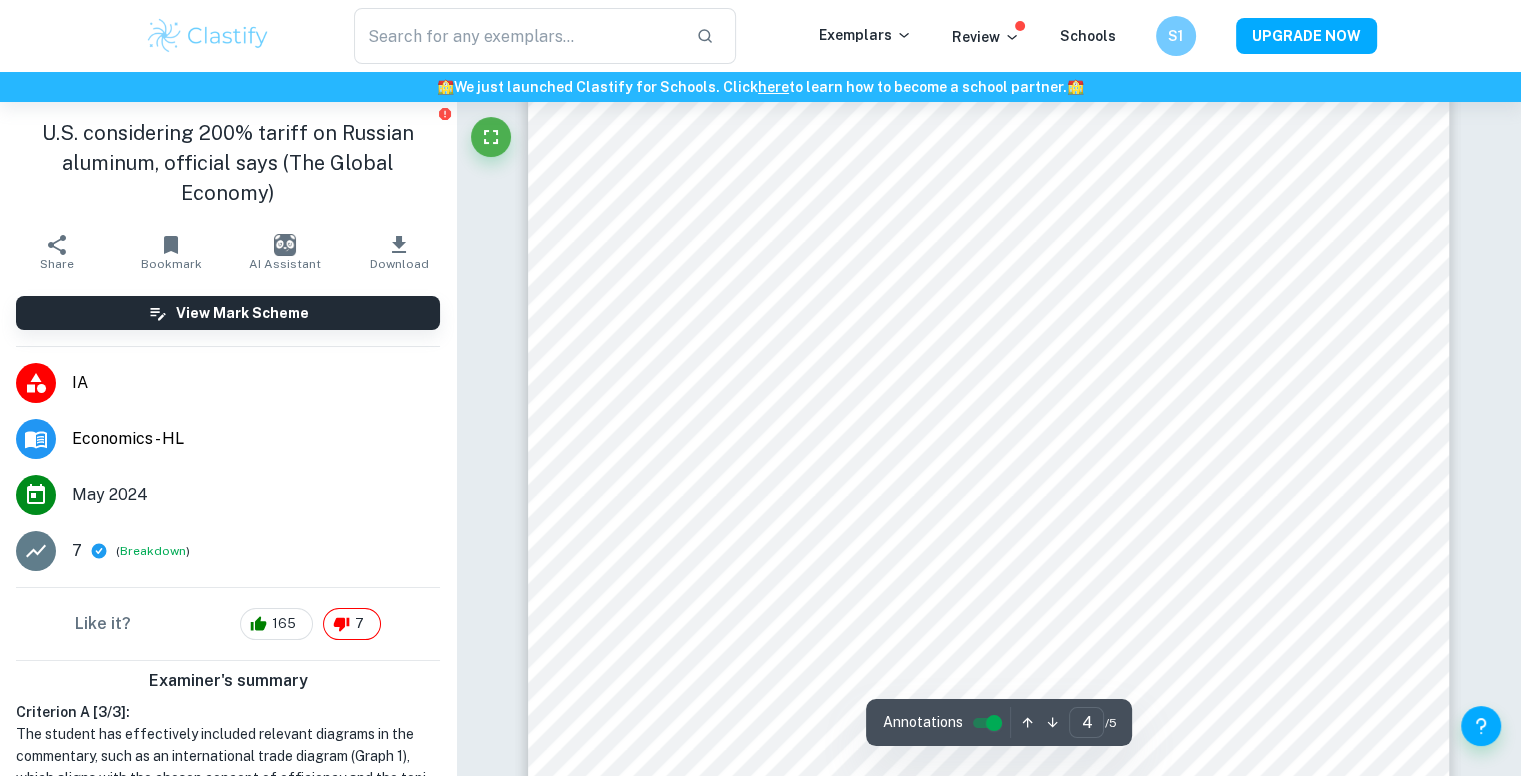 scroll, scrollTop: 4900, scrollLeft: 0, axis: vertical 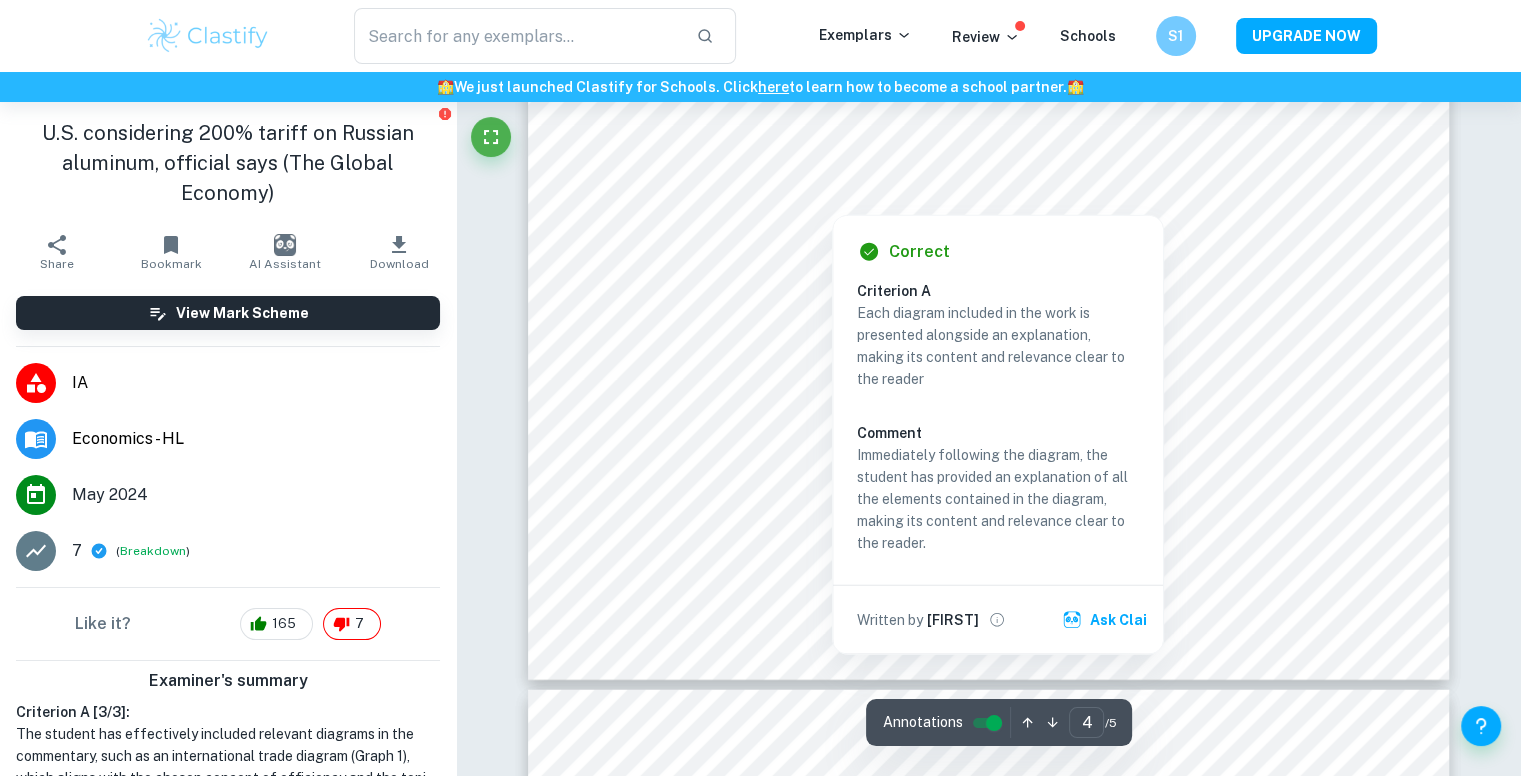 type on "5" 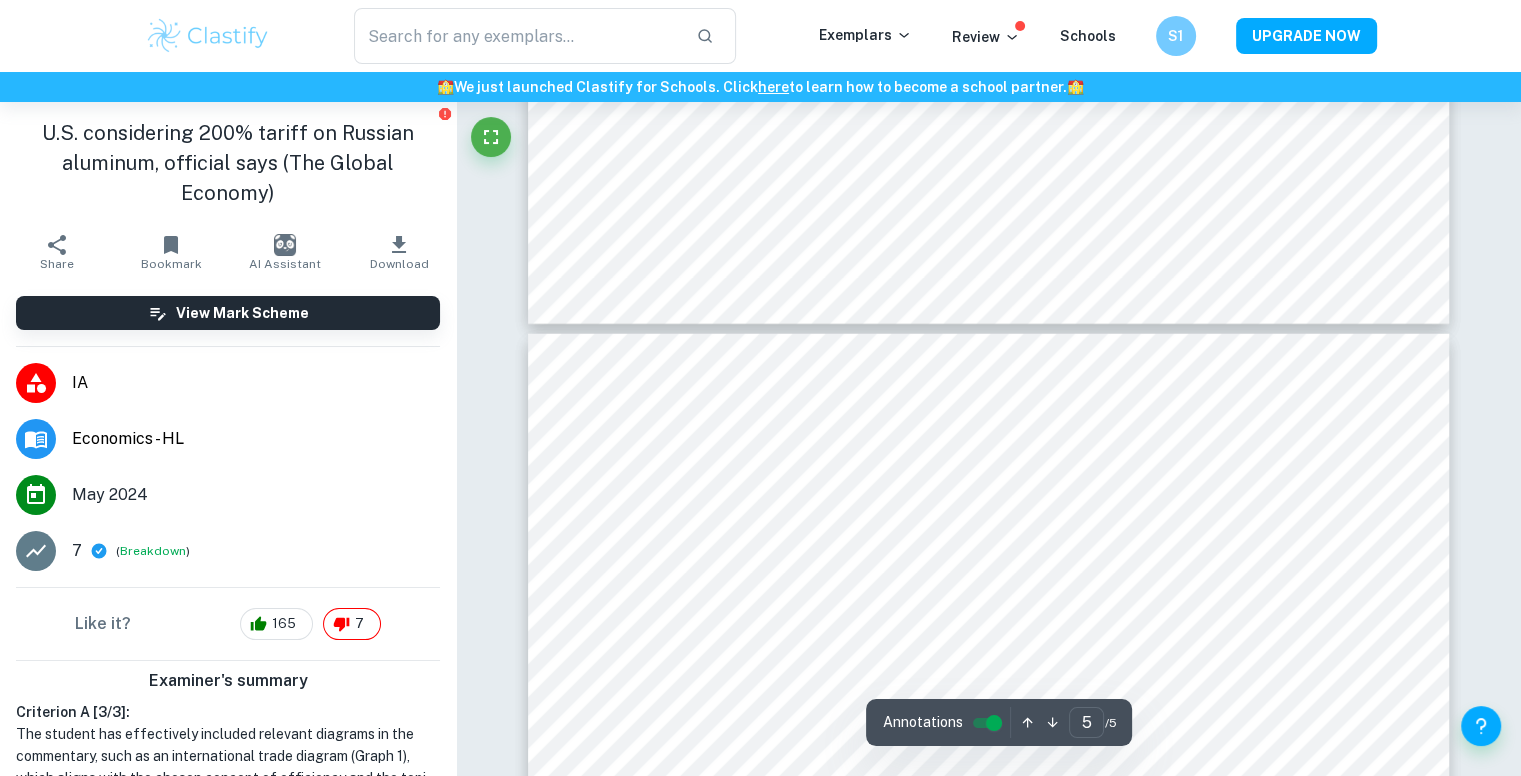scroll, scrollTop: 5307, scrollLeft: 0, axis: vertical 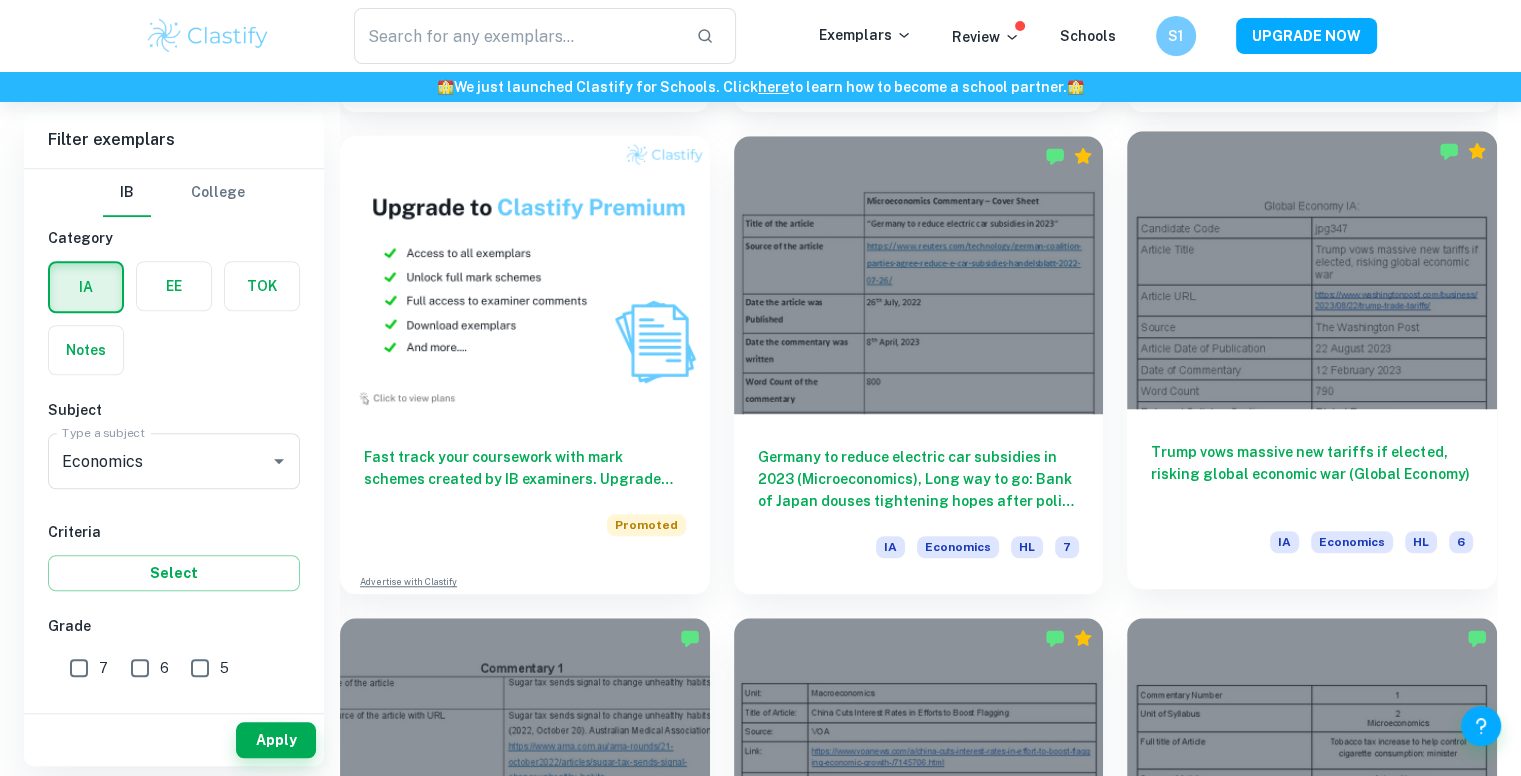 click at bounding box center [1312, 269] 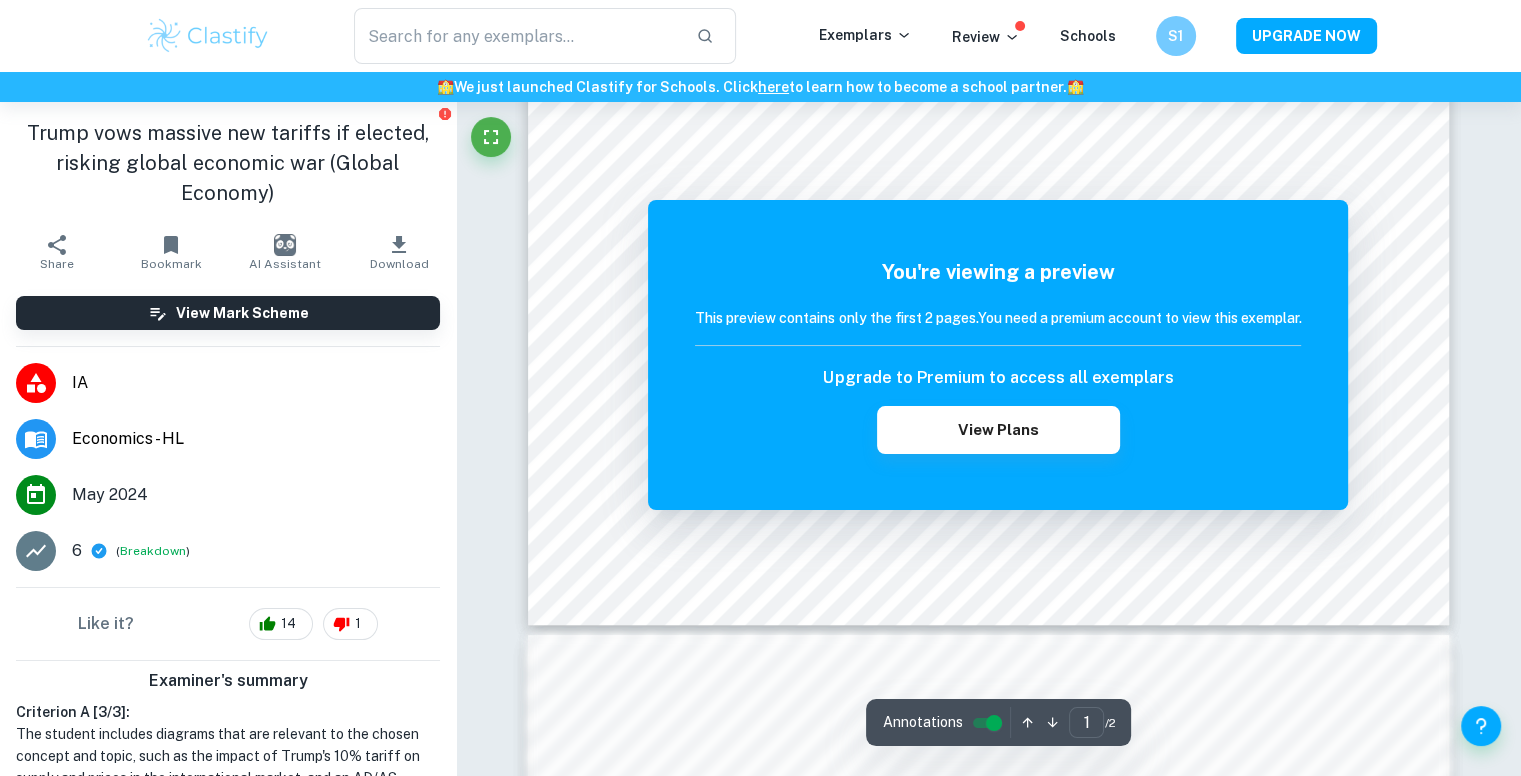 scroll, scrollTop: 900, scrollLeft: 0, axis: vertical 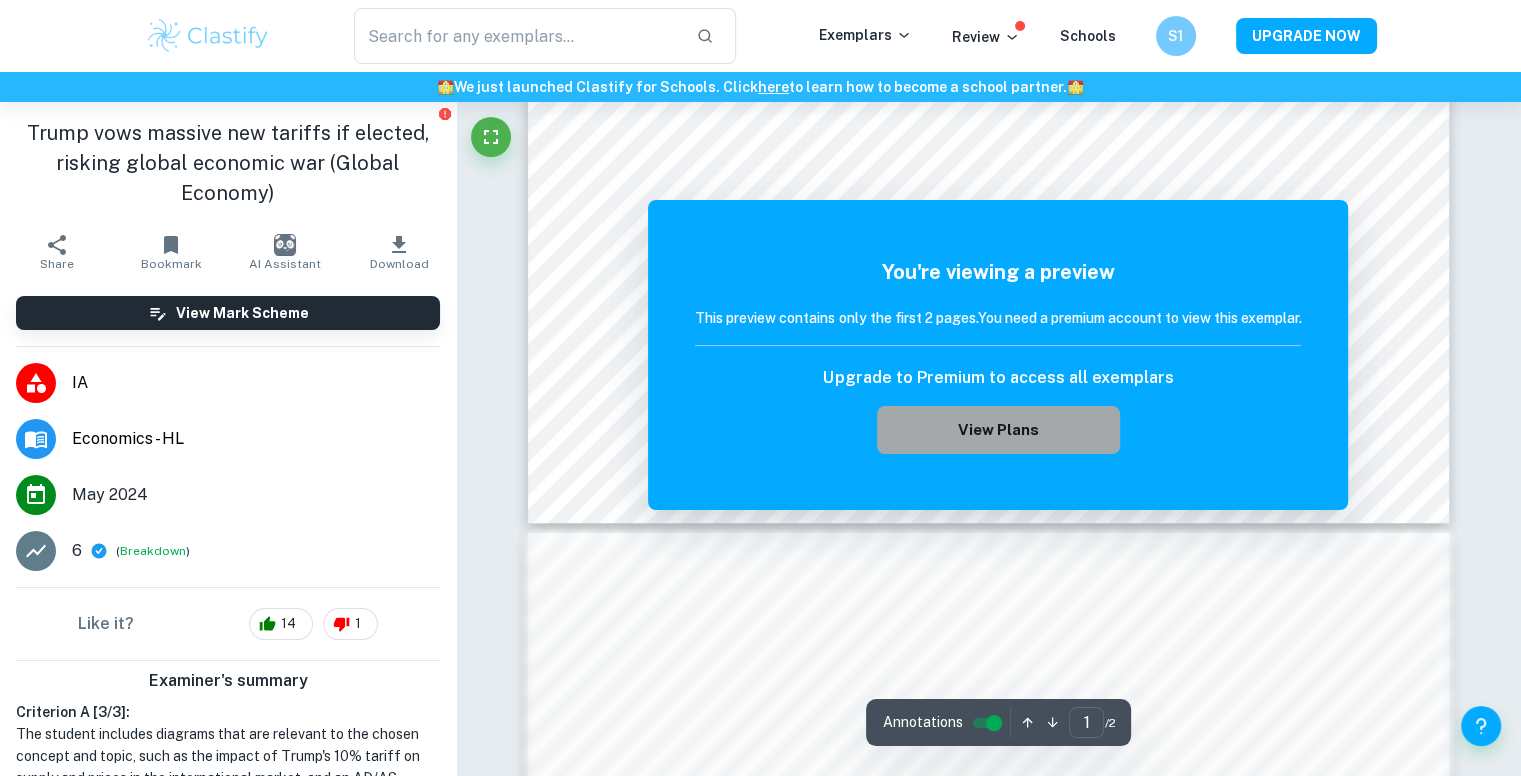 click on "View Plans" at bounding box center [998, 430] 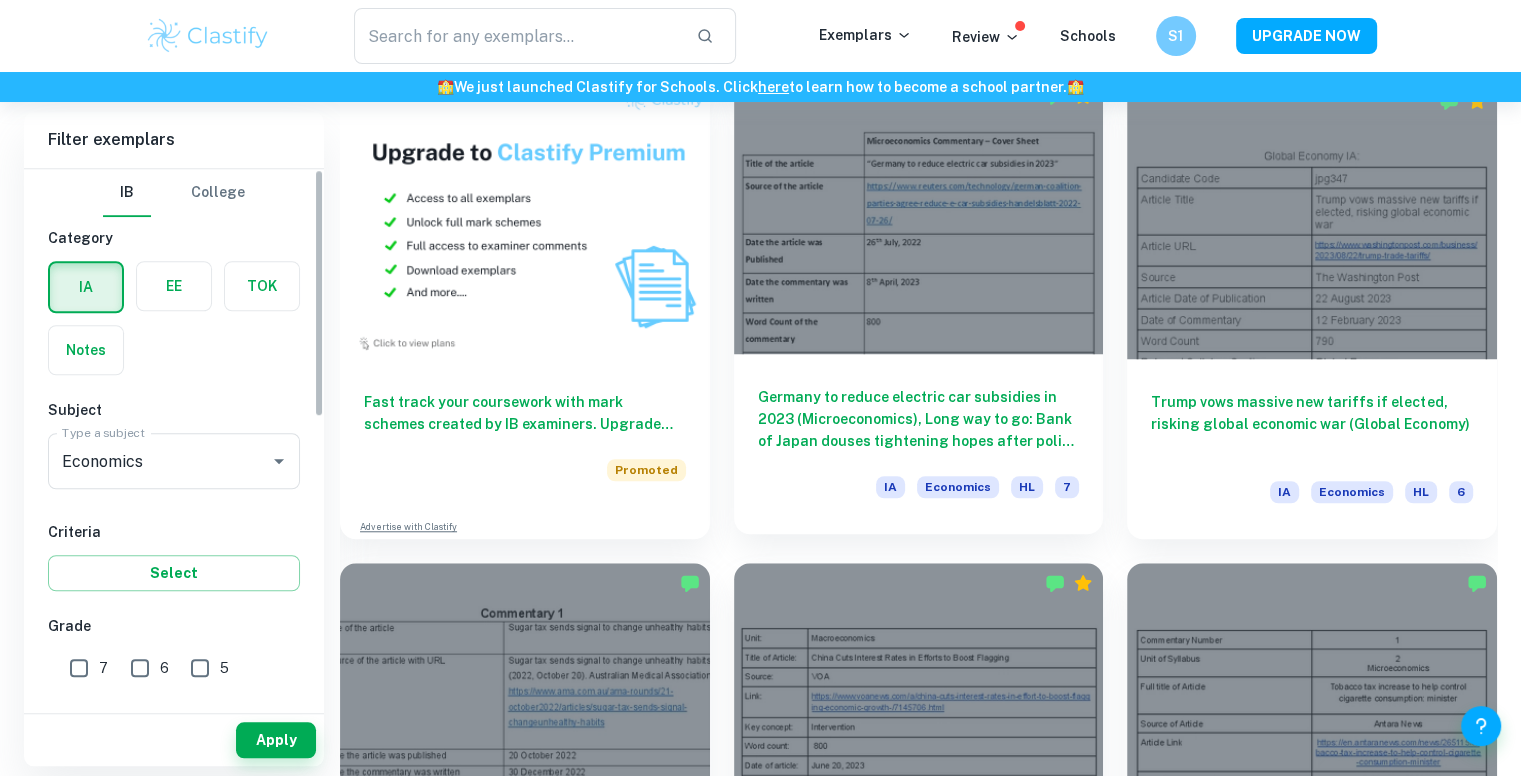 scroll, scrollTop: 1800, scrollLeft: 0, axis: vertical 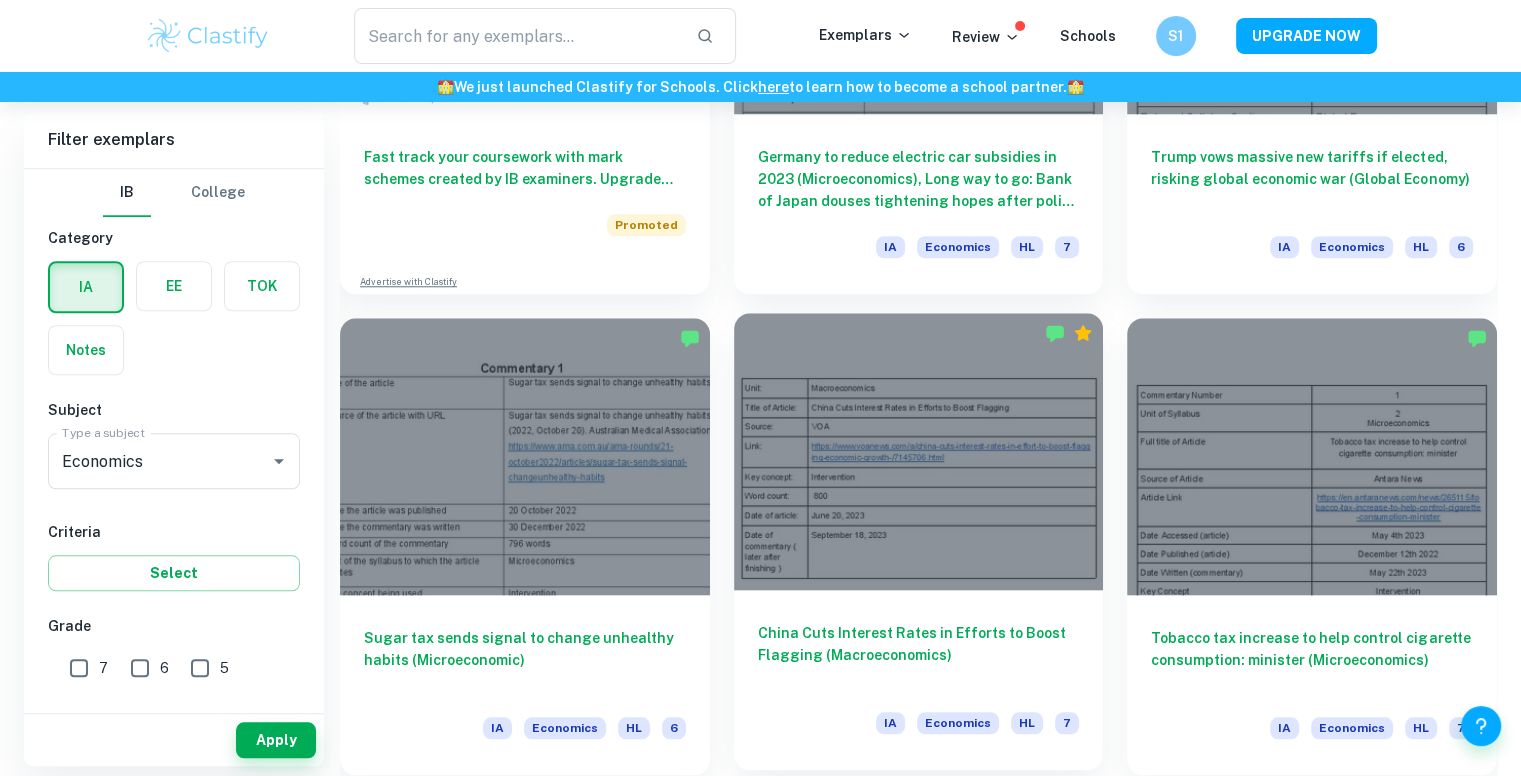 click at bounding box center (919, 451) 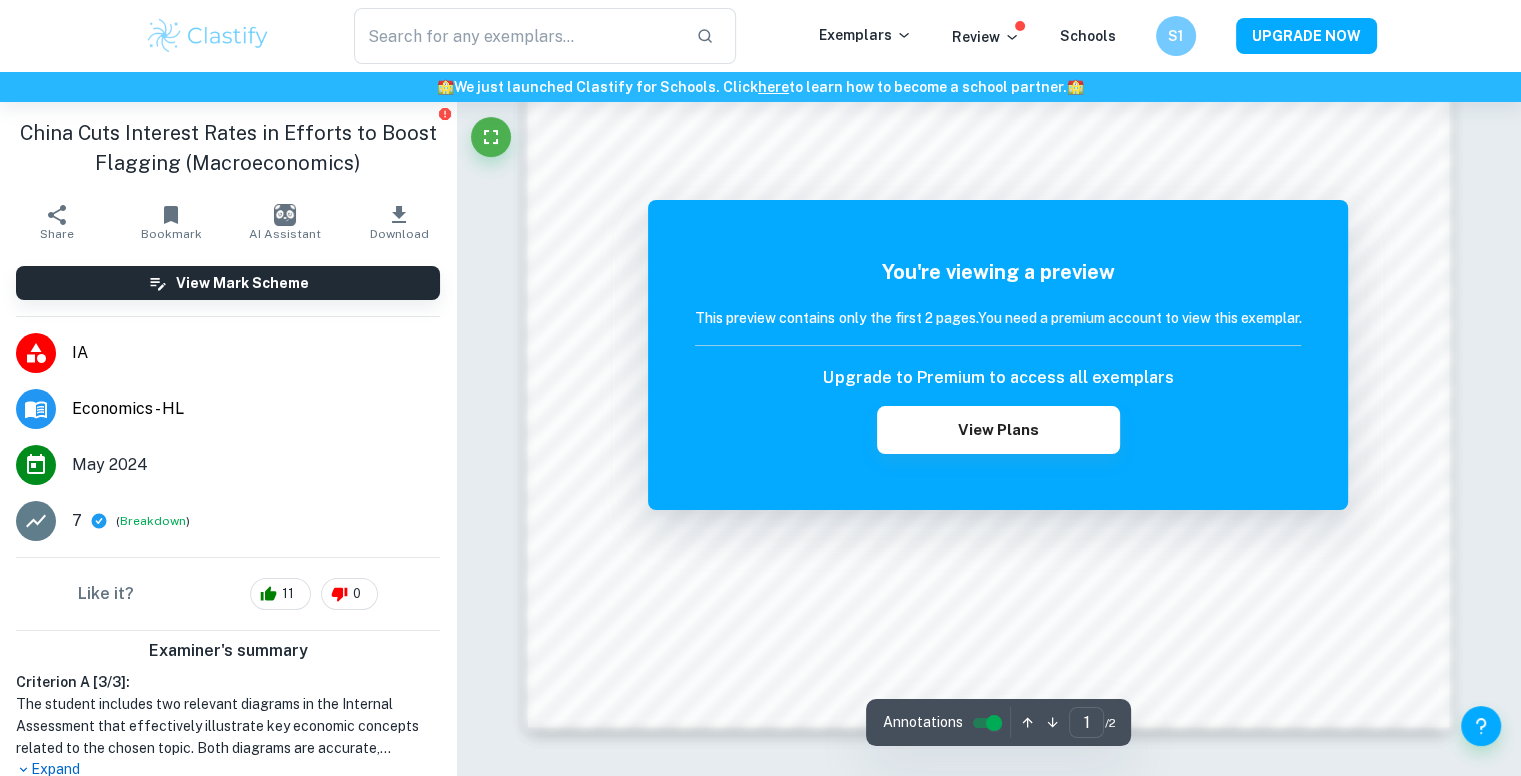 scroll, scrollTop: 1878, scrollLeft: 0, axis: vertical 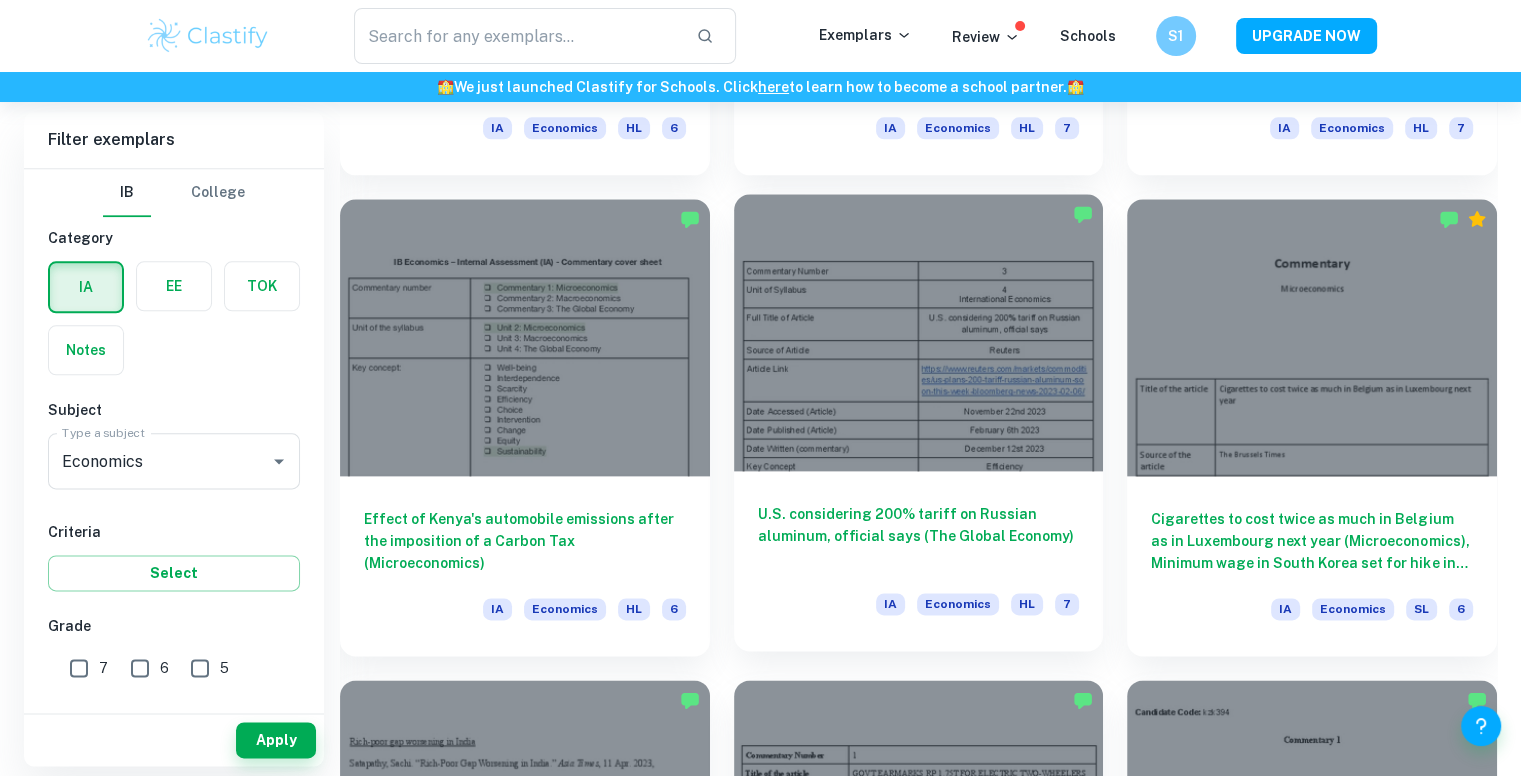 click at bounding box center (919, 332) 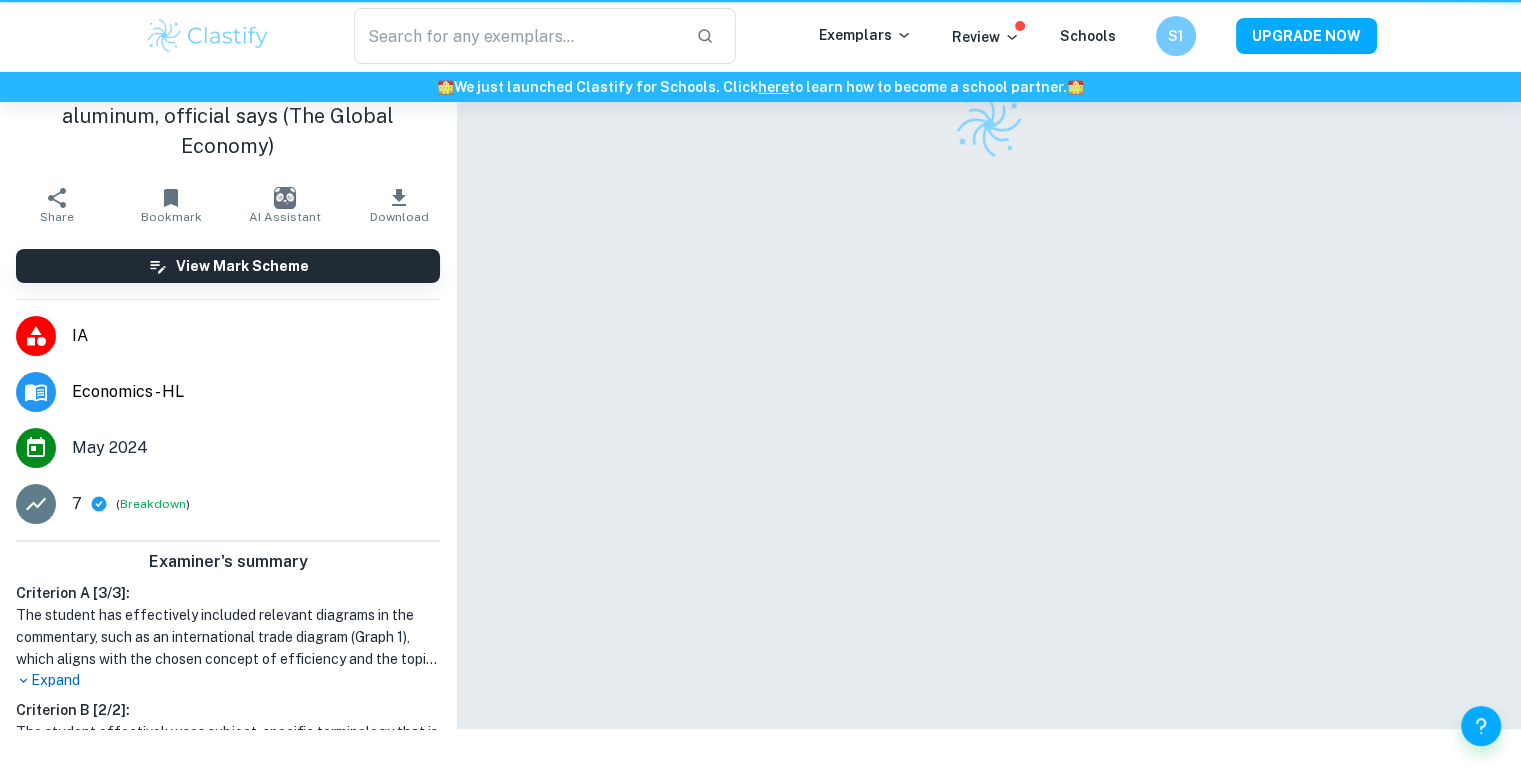 scroll, scrollTop: 0, scrollLeft: 0, axis: both 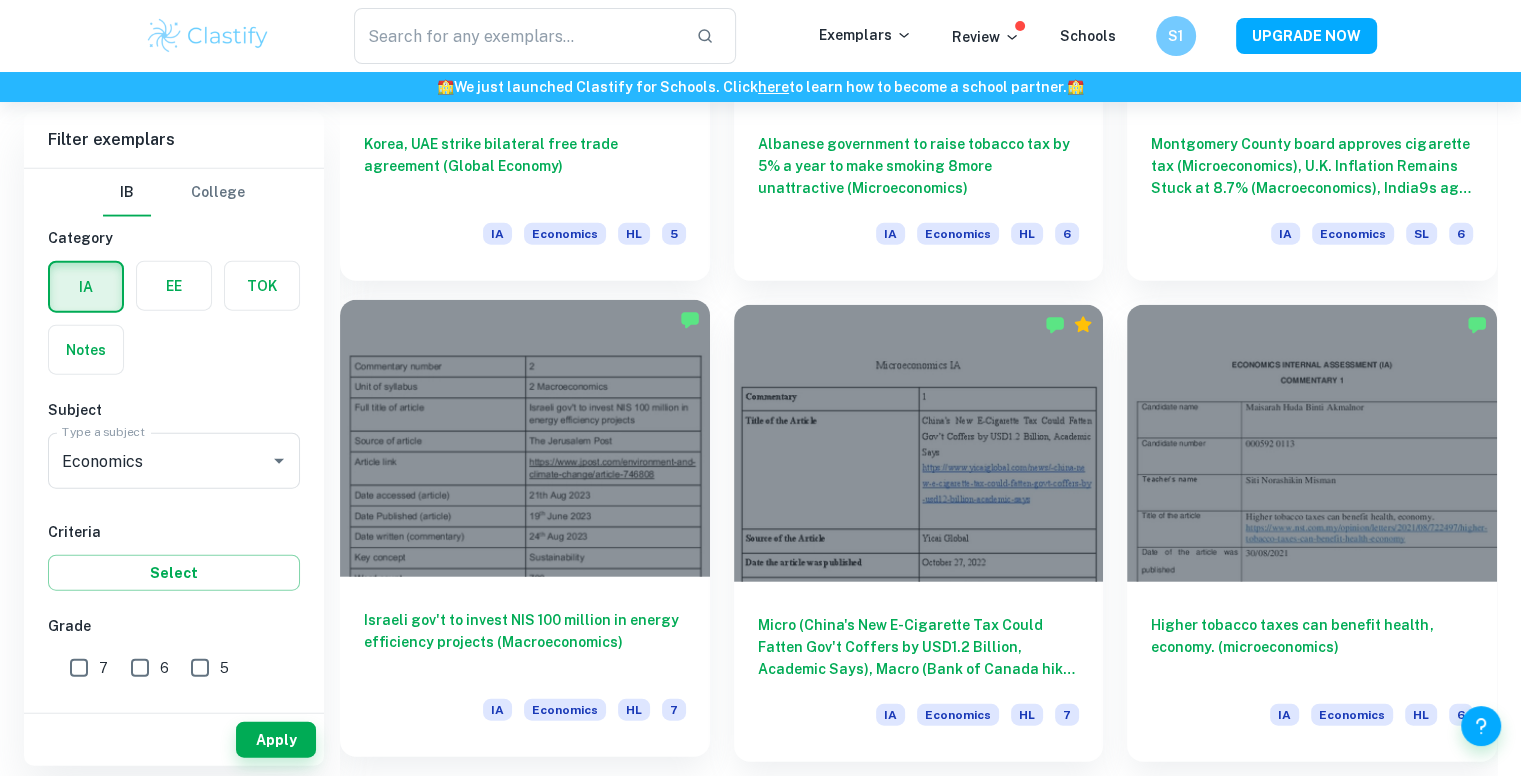 click at bounding box center (525, 438) 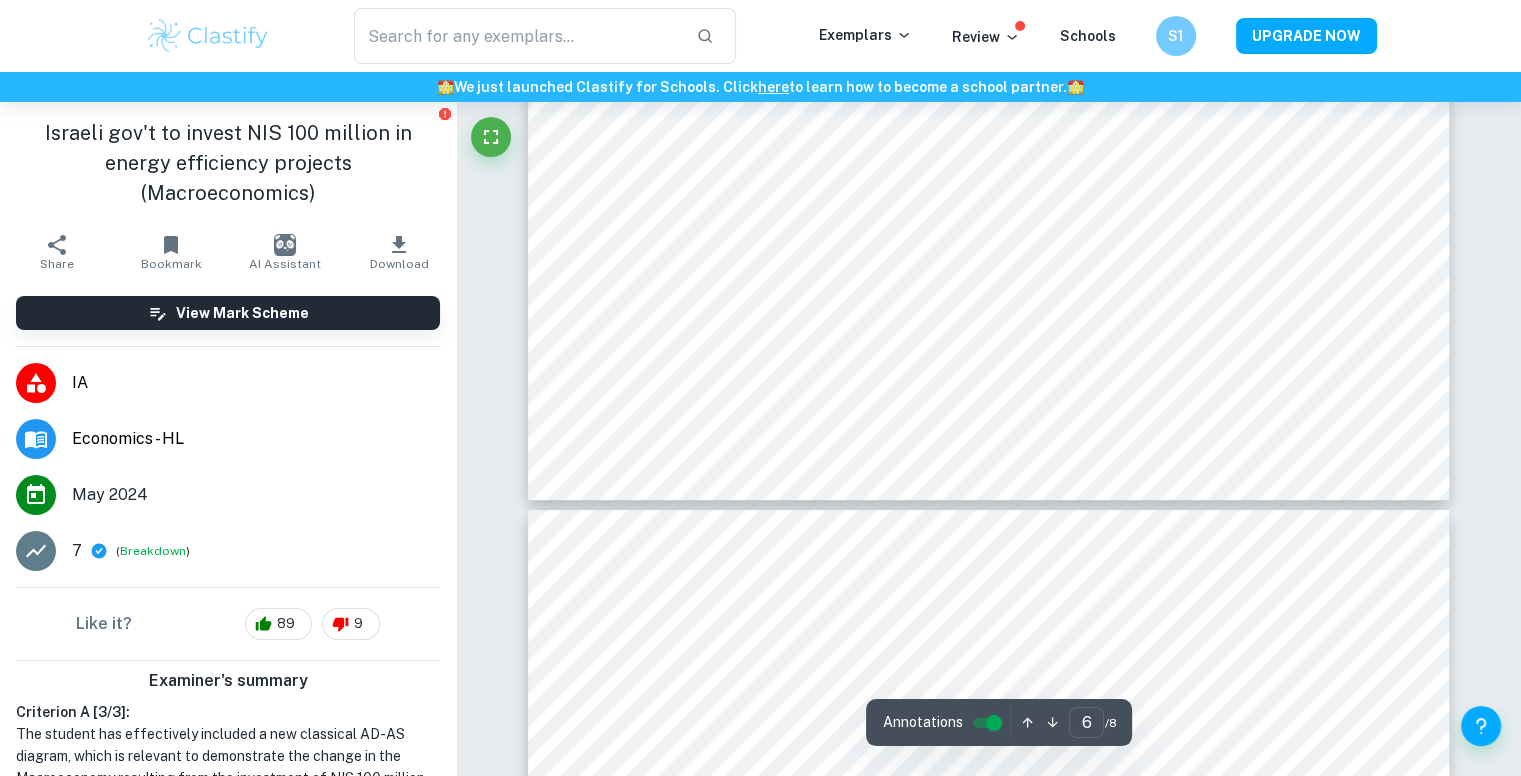 scroll, scrollTop: 7600, scrollLeft: 0, axis: vertical 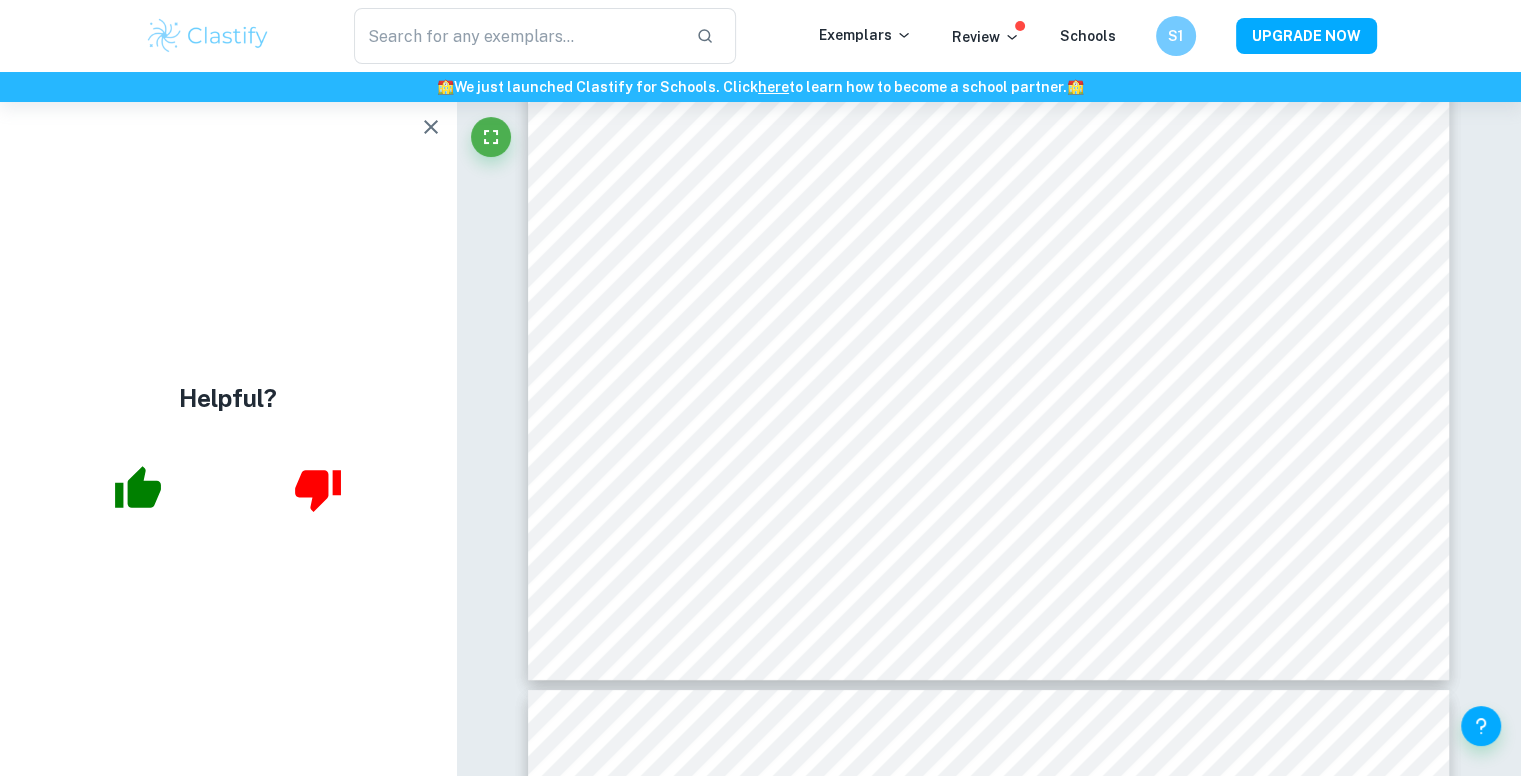 click 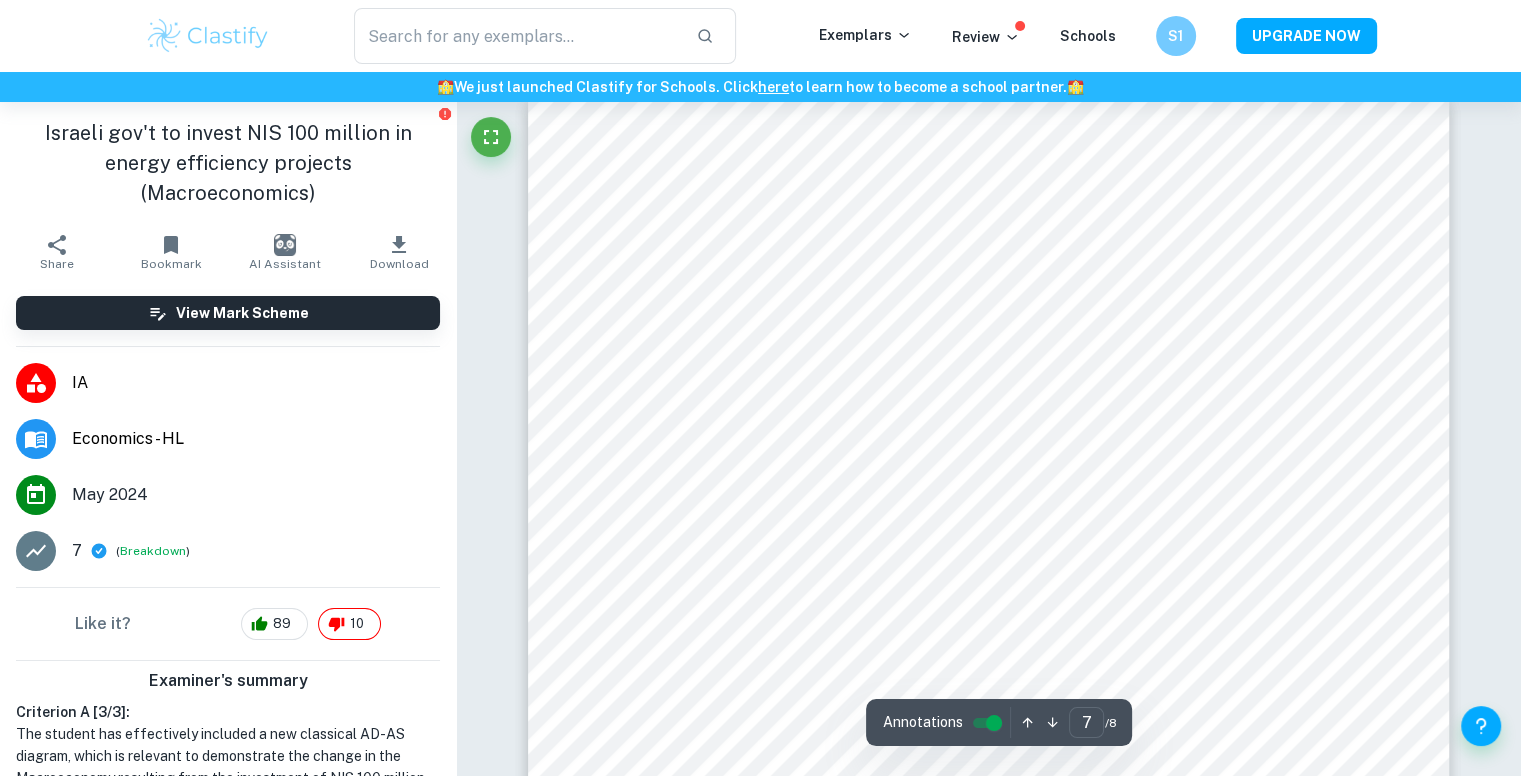 type on "6" 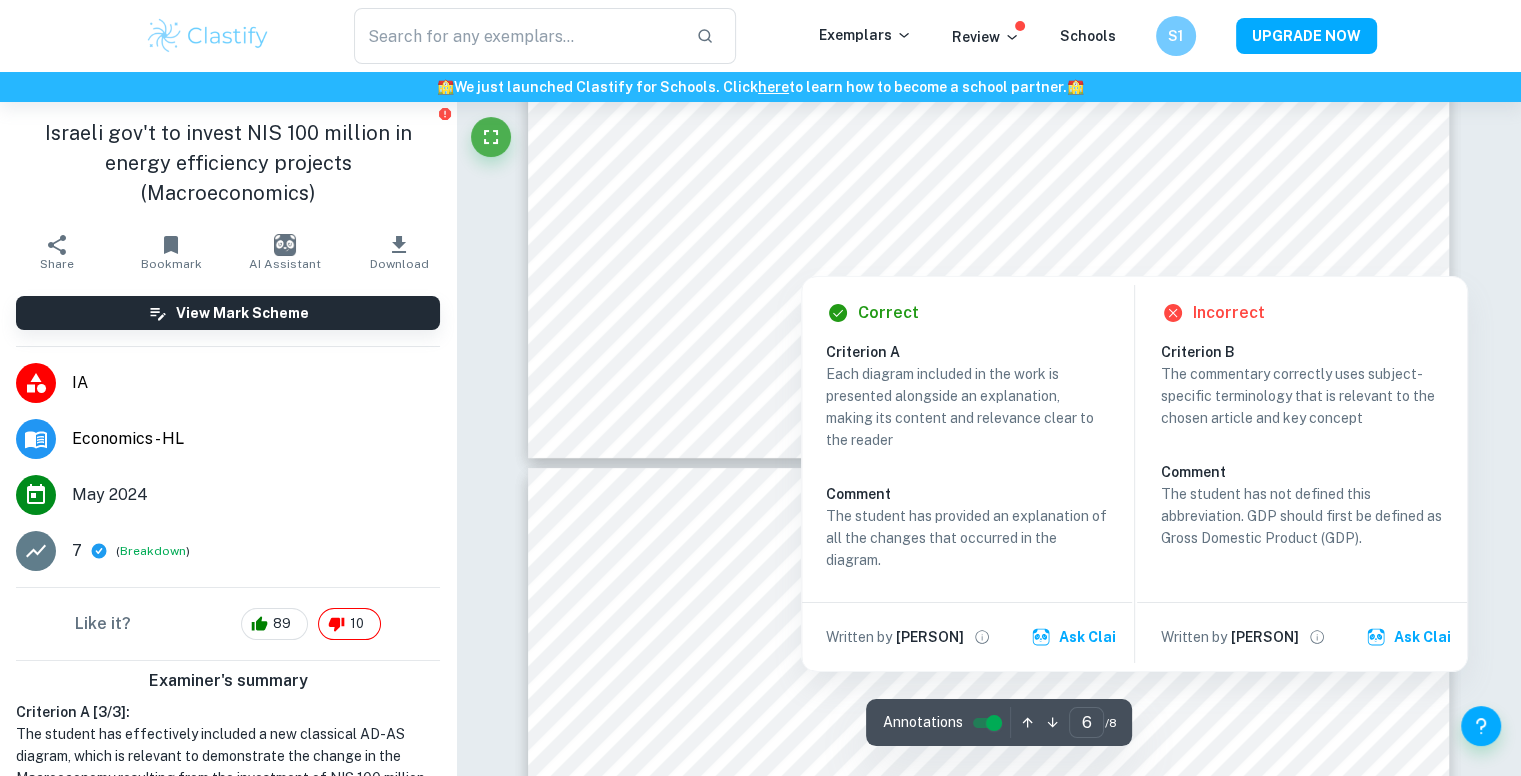 scroll, scrollTop: 7848, scrollLeft: 0, axis: vertical 